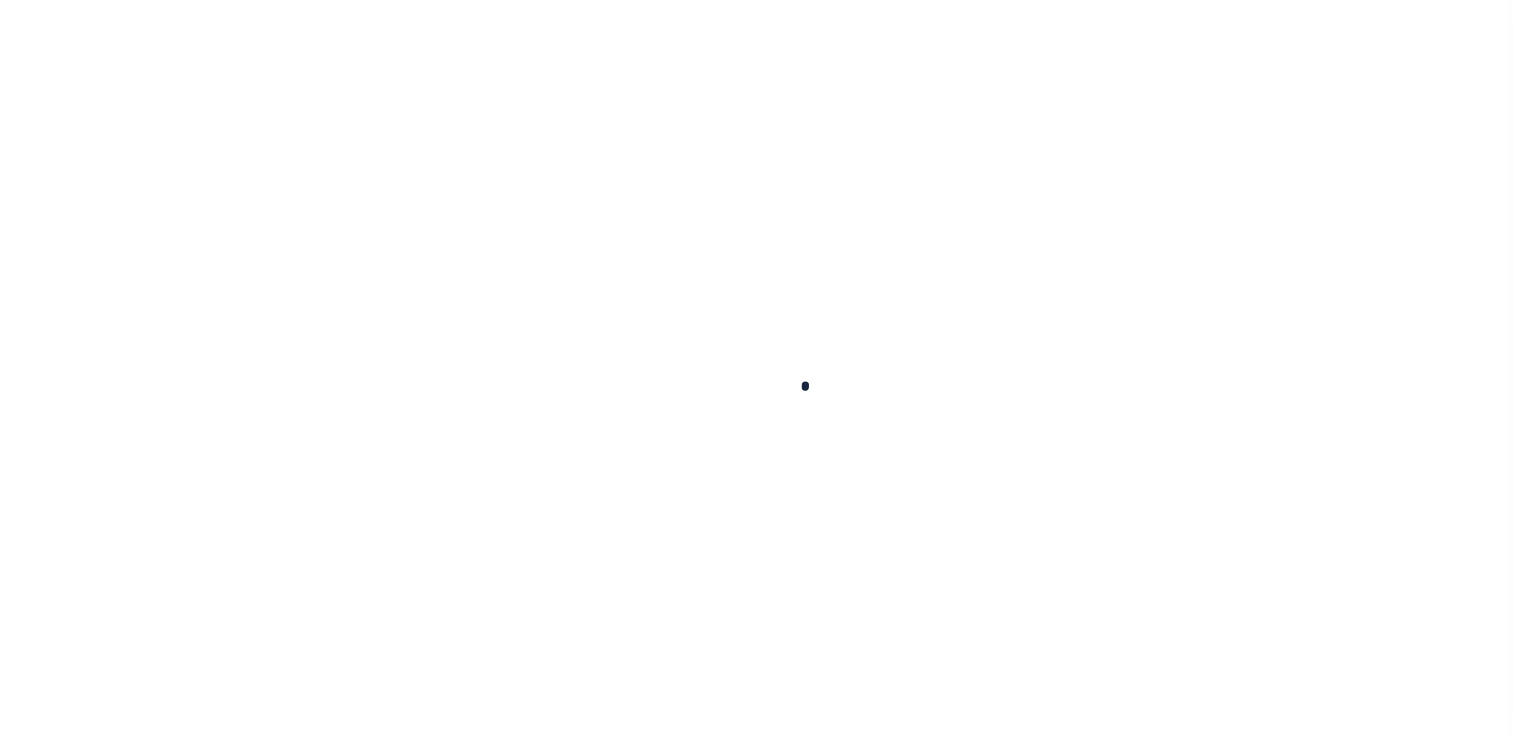 scroll, scrollTop: 0, scrollLeft: 0, axis: both 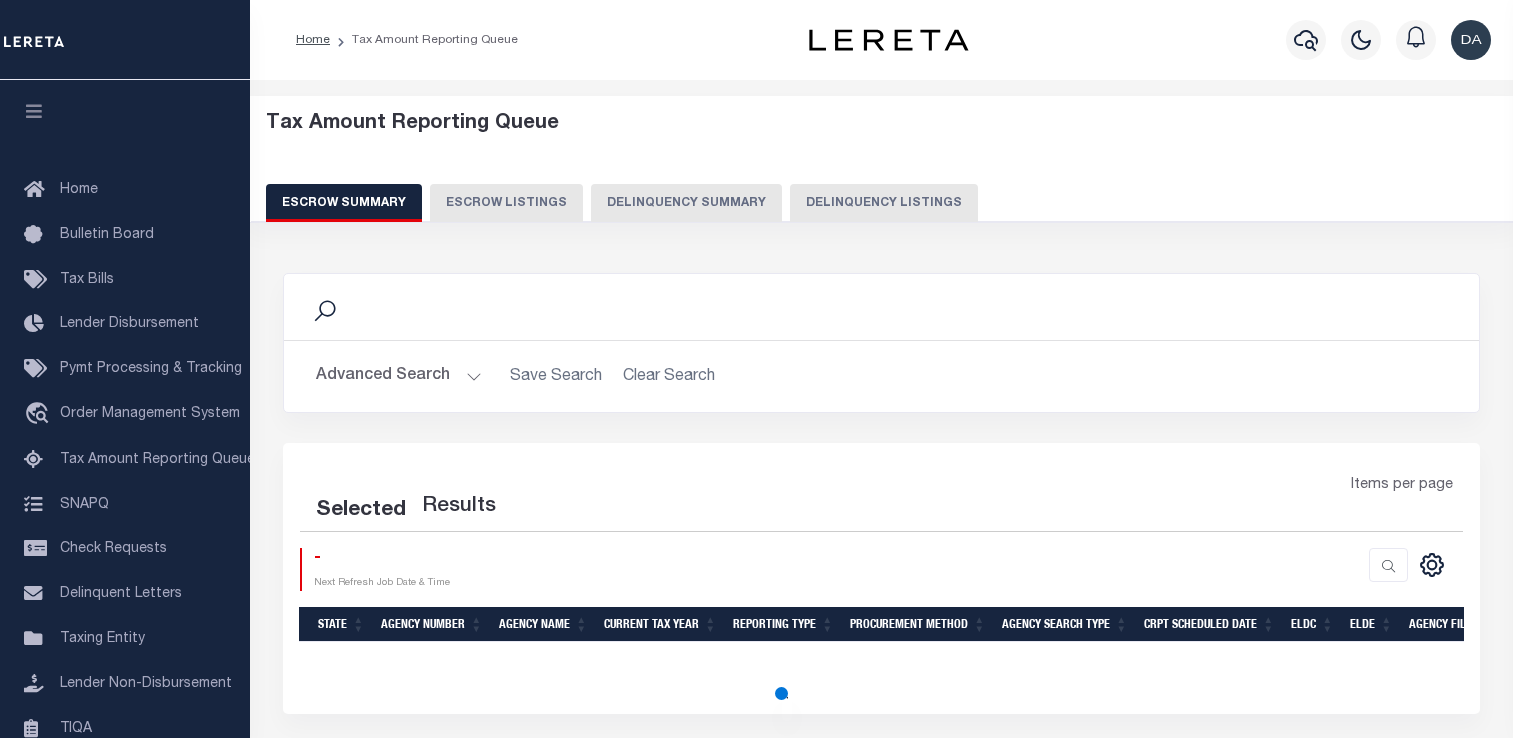 select on "100" 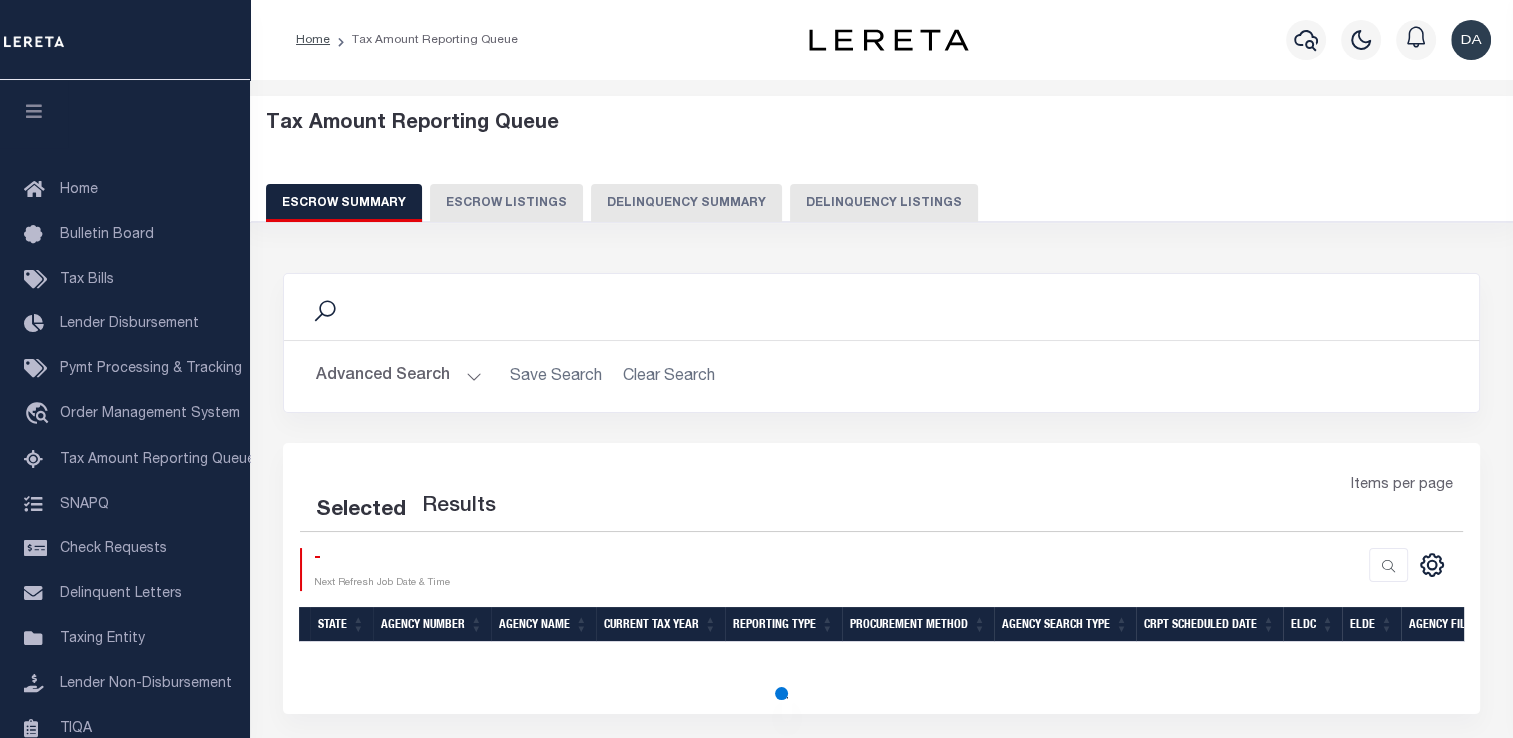 select on "100" 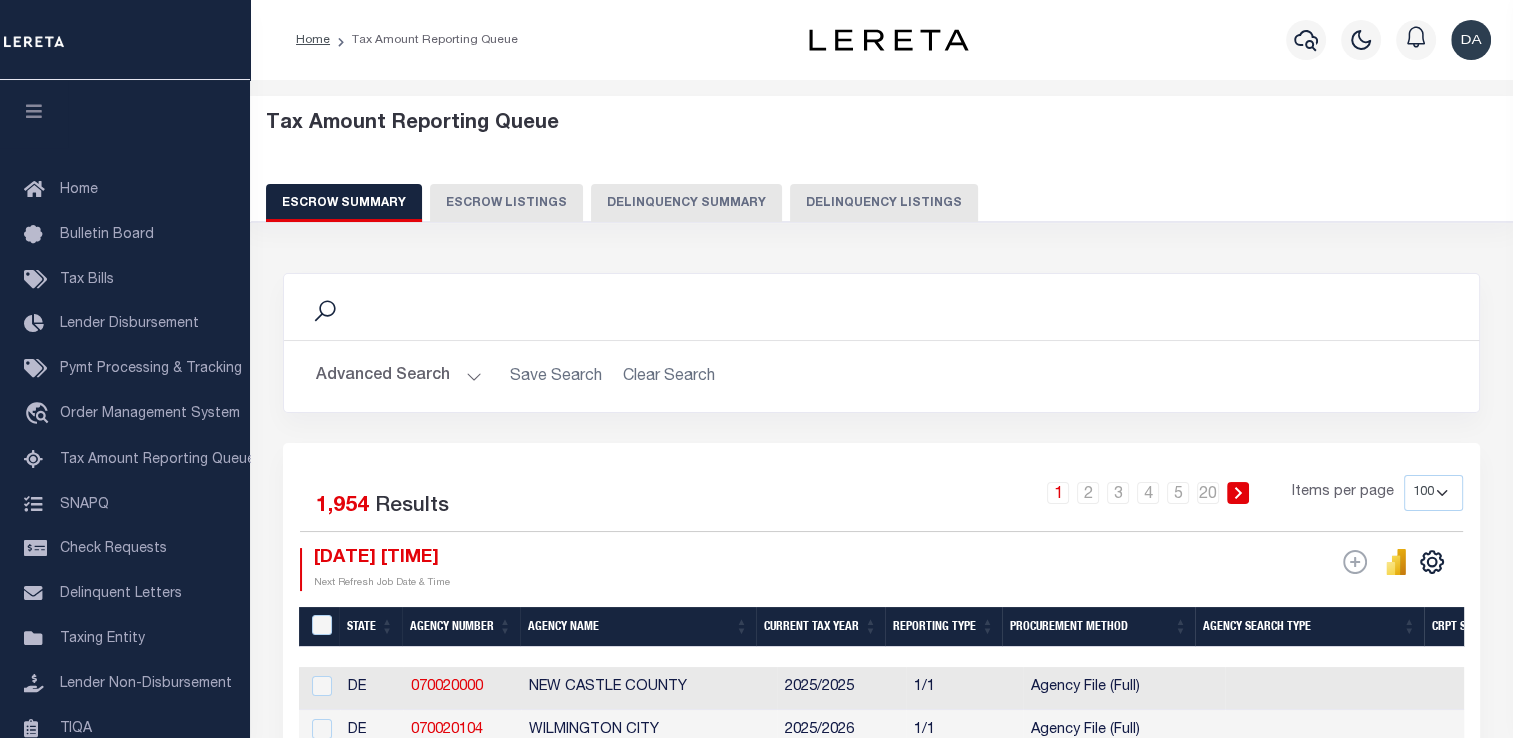 click on "Delinquency Summary" at bounding box center [686, 203] 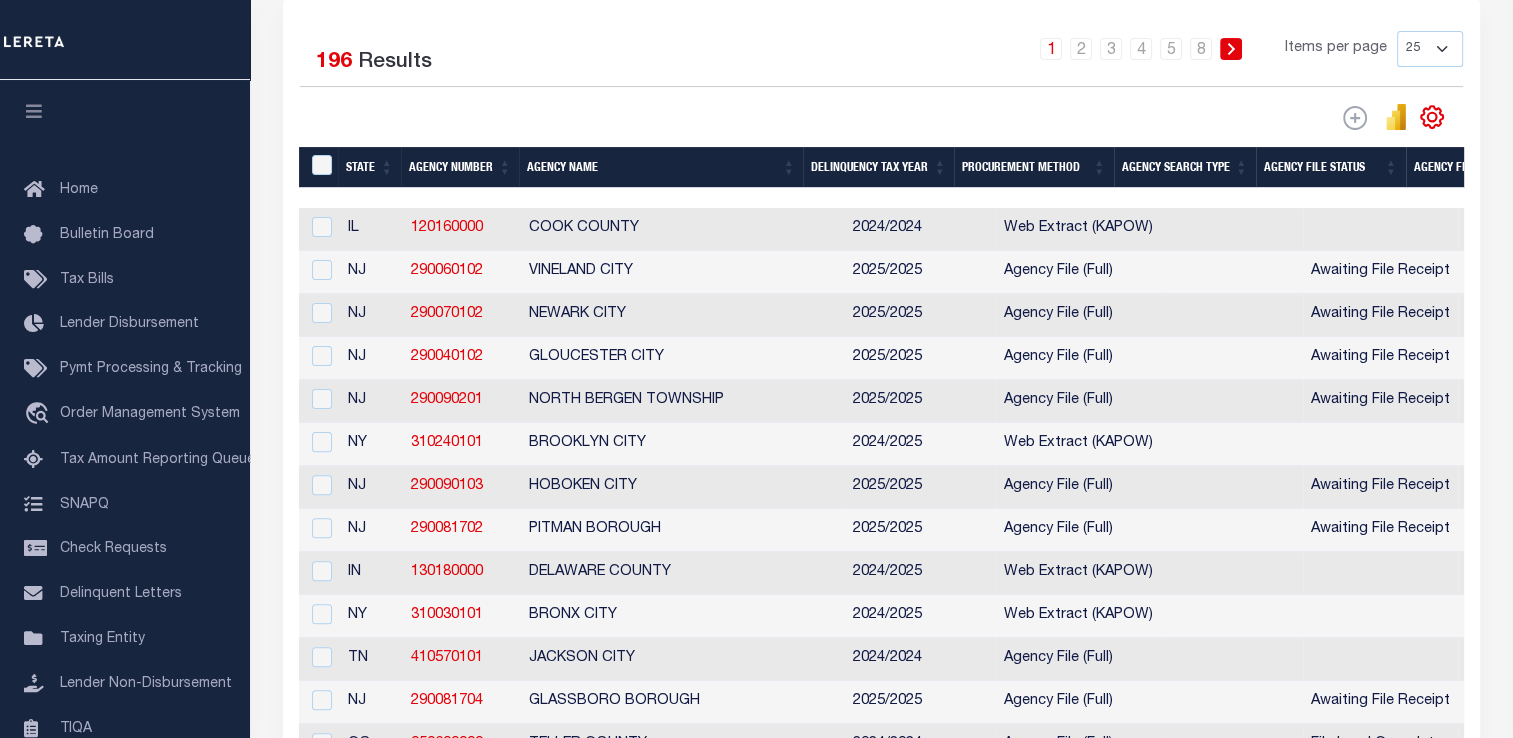 scroll, scrollTop: 608, scrollLeft: 0, axis: vertical 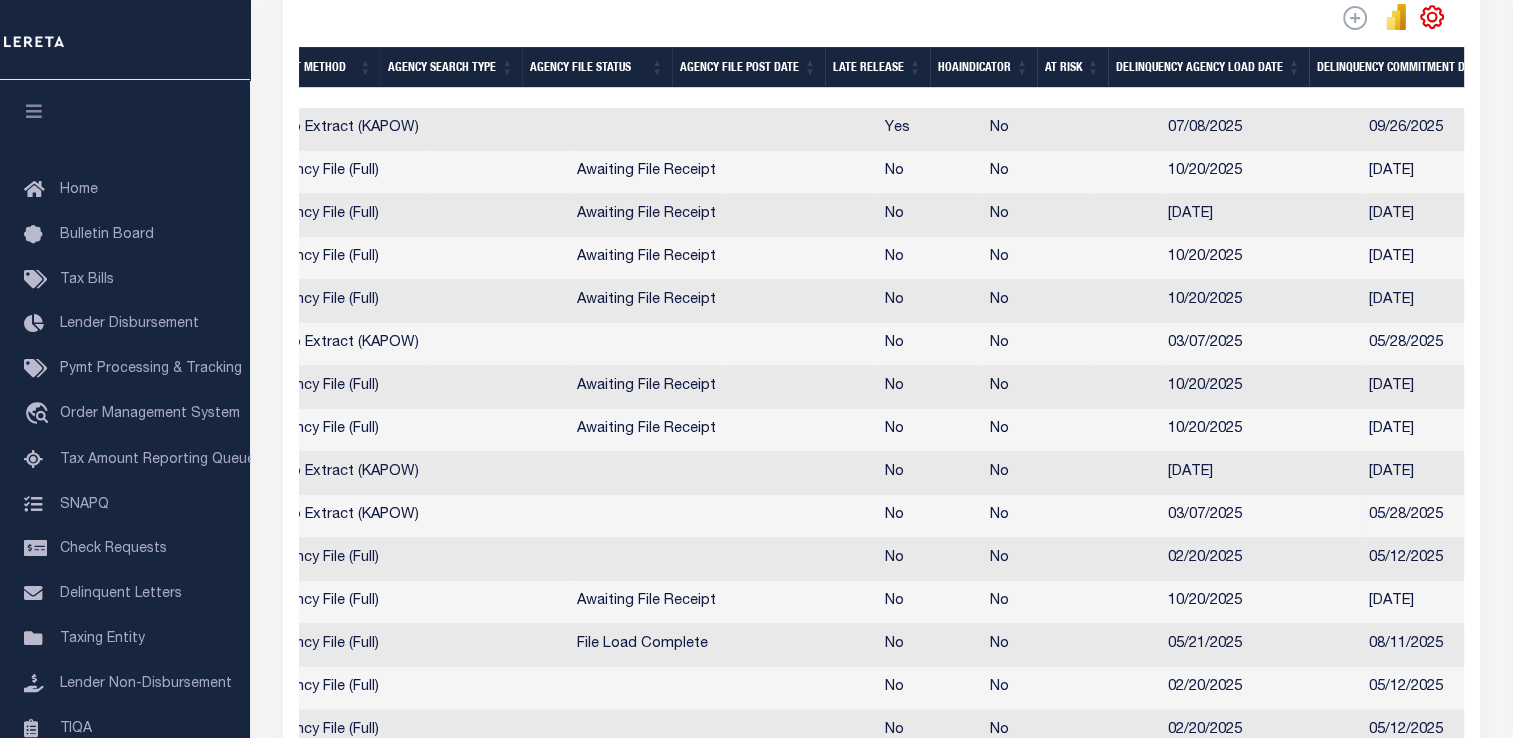 drag, startPoint x: 752, startPoint y: 576, endPoint x: 936, endPoint y: 546, distance: 186.42961 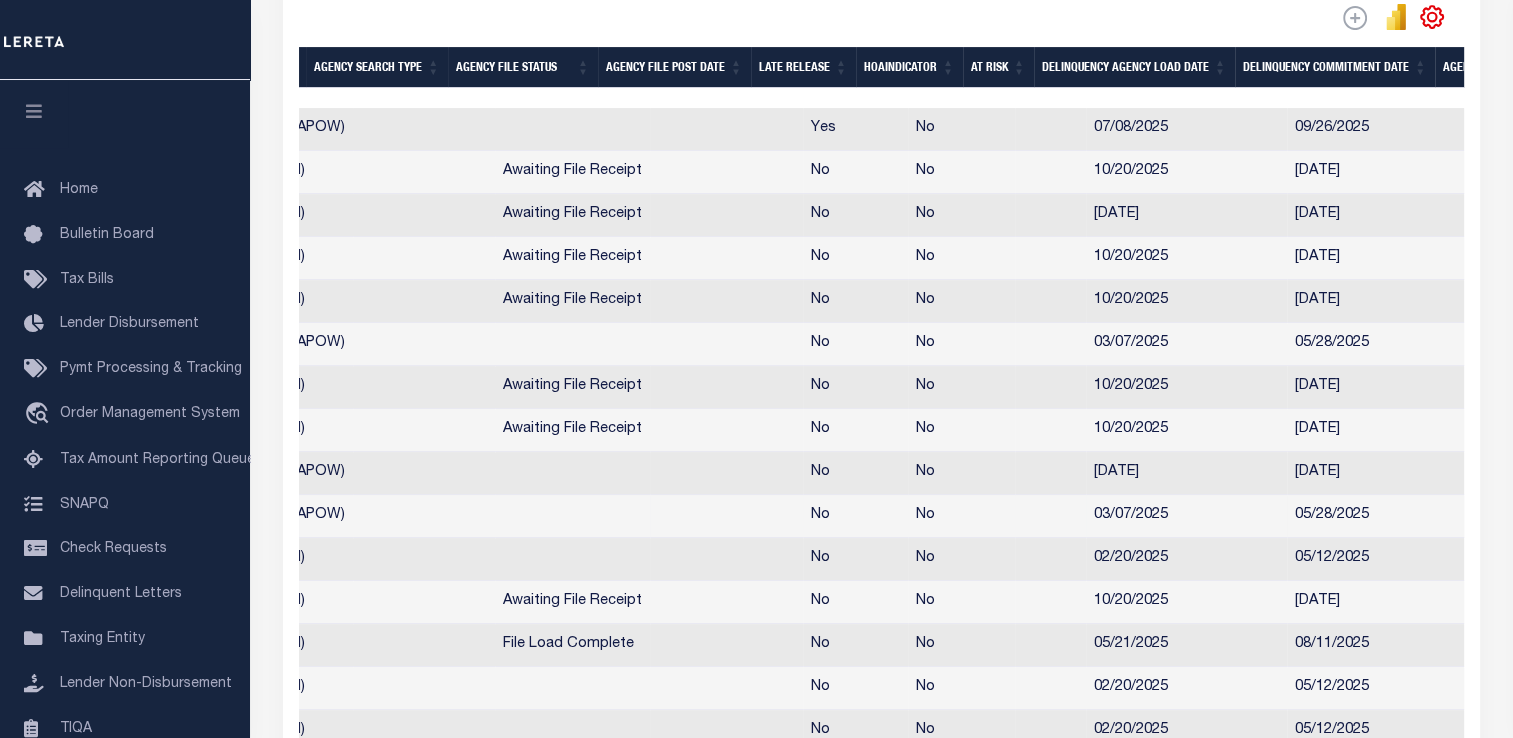 scroll, scrollTop: 0, scrollLeft: 1097, axis: horizontal 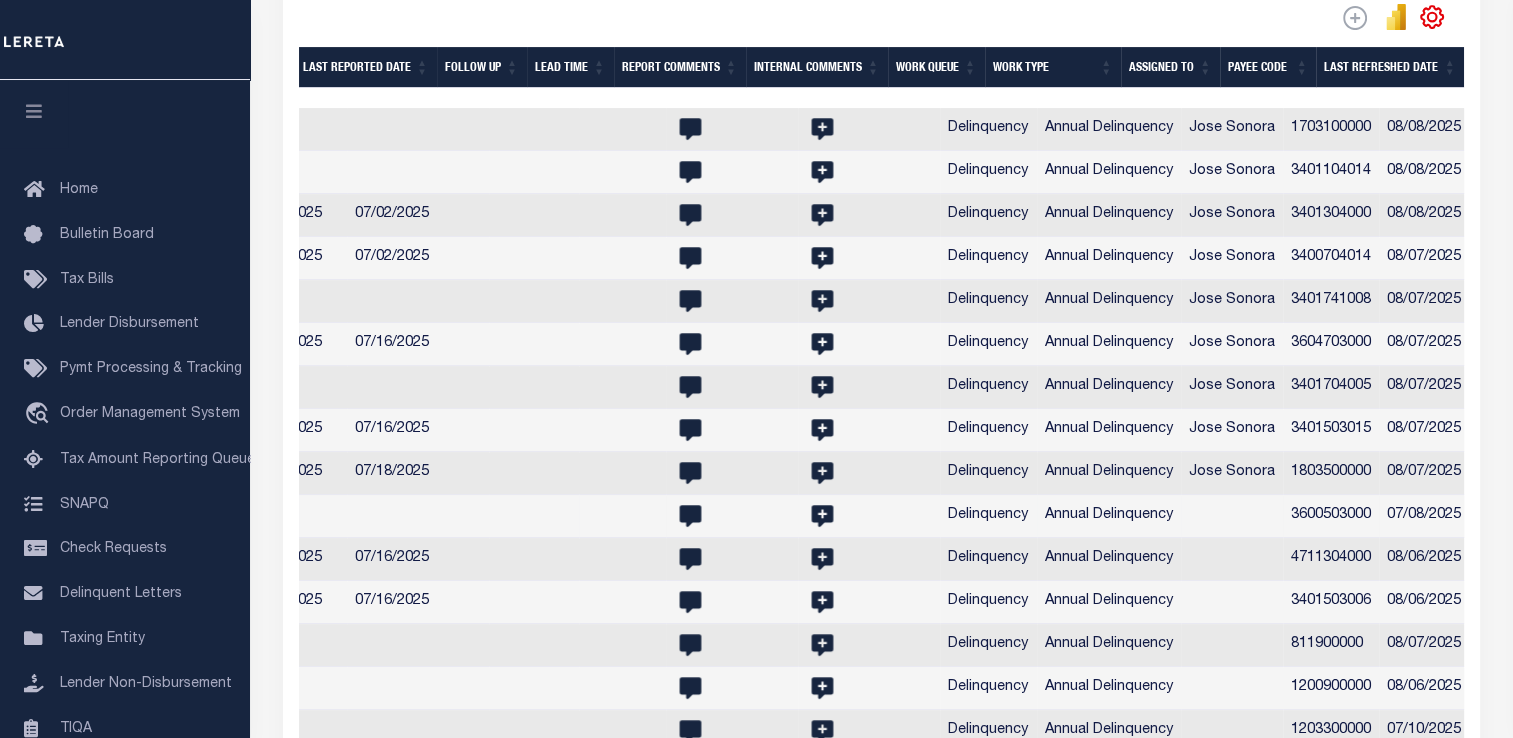 drag, startPoint x: 823, startPoint y: 508, endPoint x: 1052, endPoint y: 518, distance: 229.21823 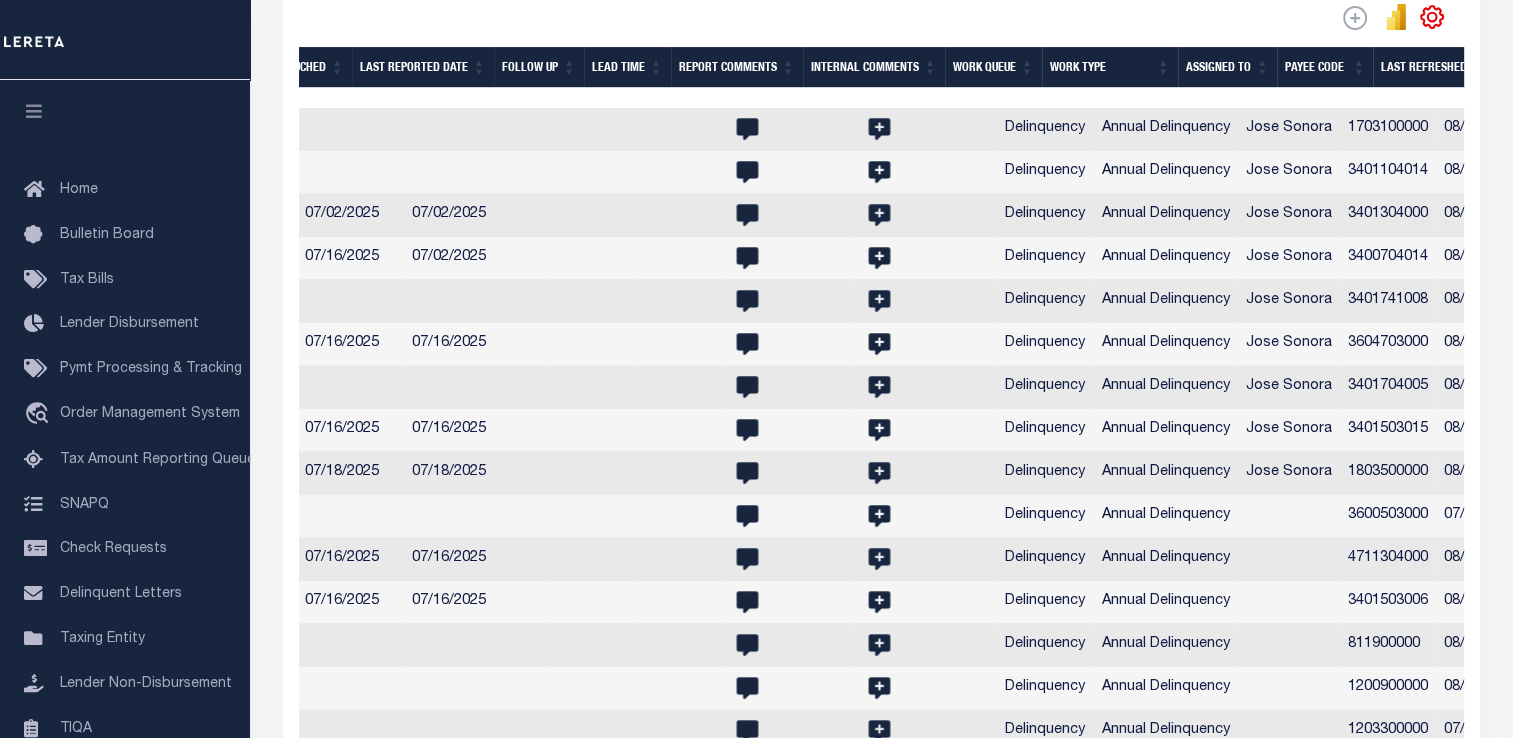 scroll, scrollTop: 0, scrollLeft: 2792, axis: horizontal 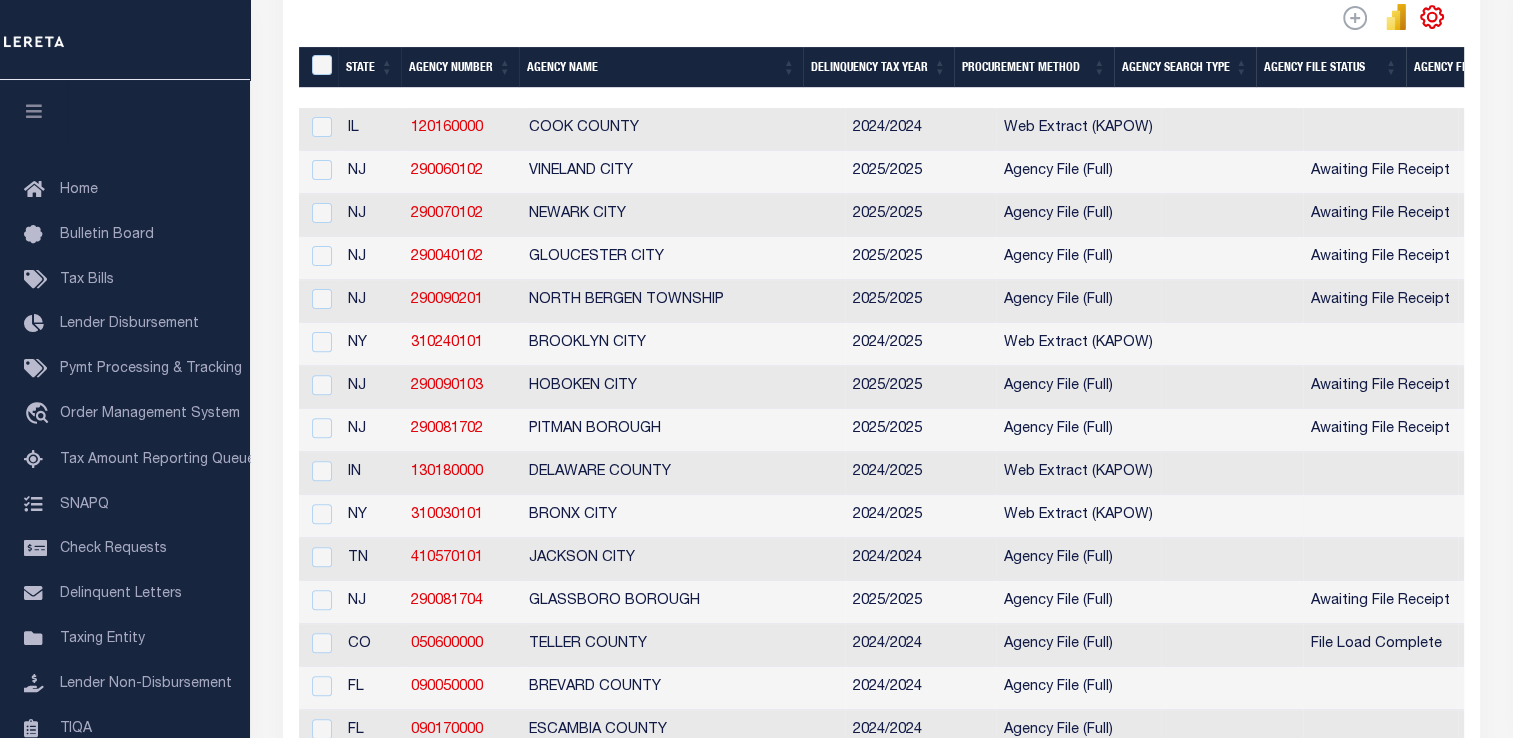 drag, startPoint x: 1133, startPoint y: 531, endPoint x: 789, endPoint y: 505, distance: 344.98117 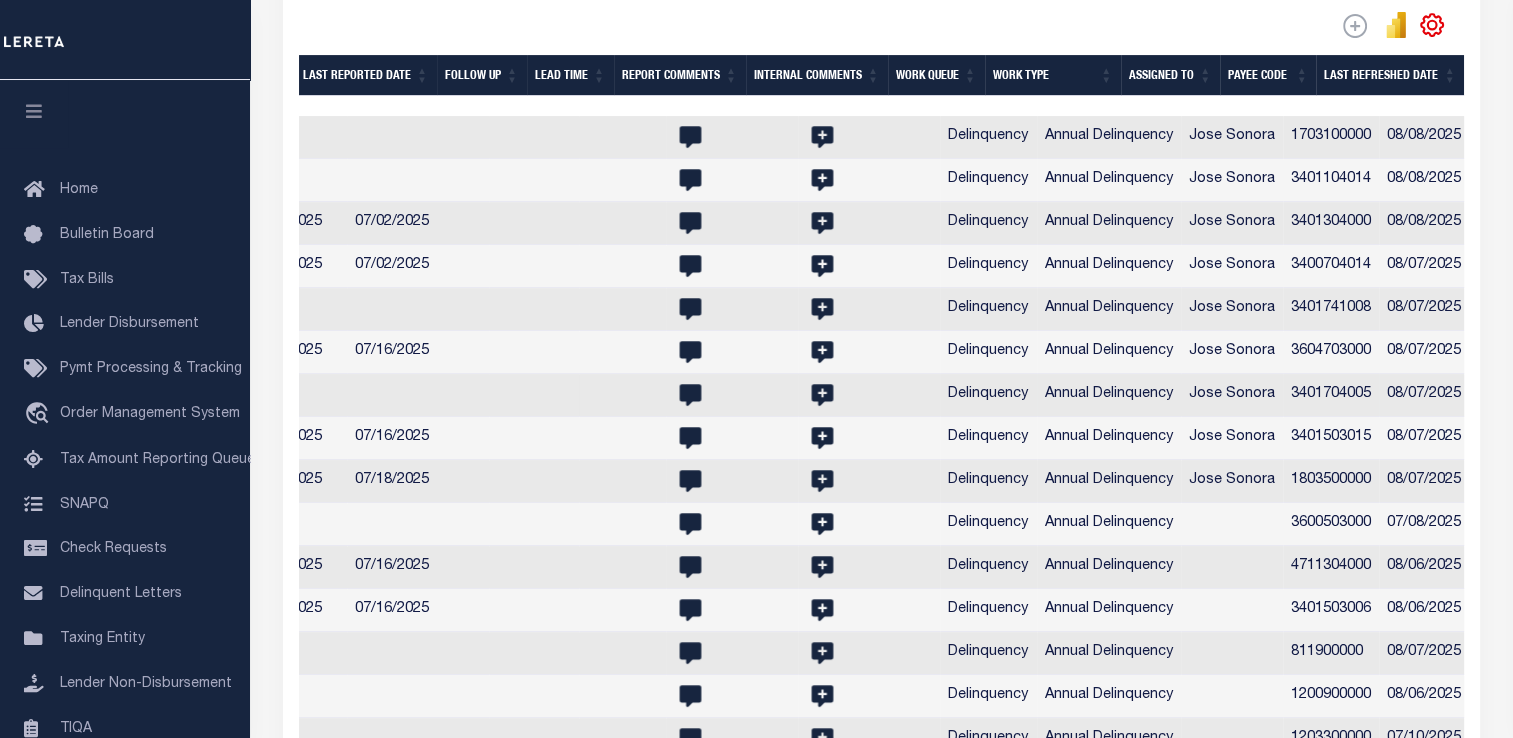 drag, startPoint x: 652, startPoint y: 402, endPoint x: 936, endPoint y: 400, distance: 284.00705 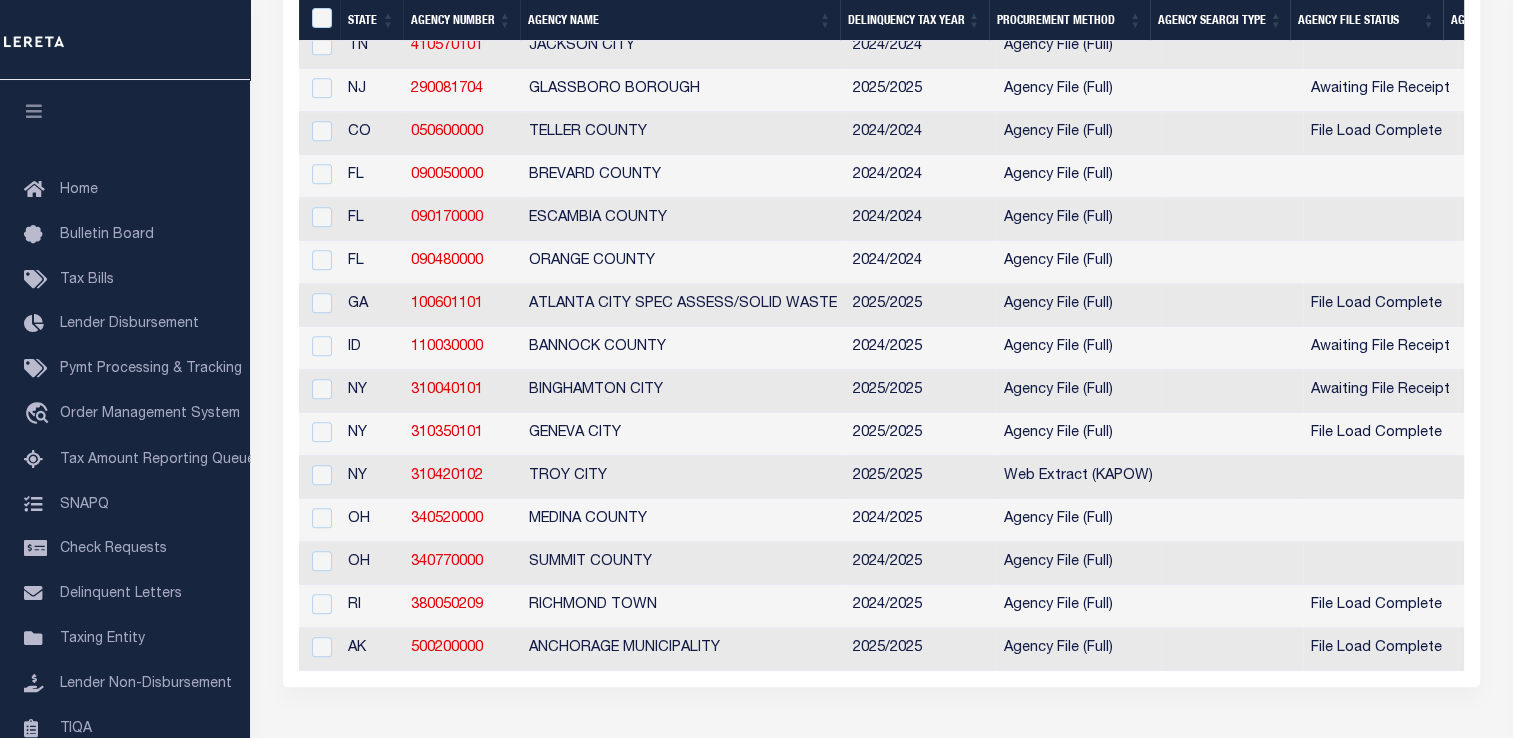 drag, startPoint x: 1044, startPoint y: 493, endPoint x: 758, endPoint y: 498, distance: 286.0437 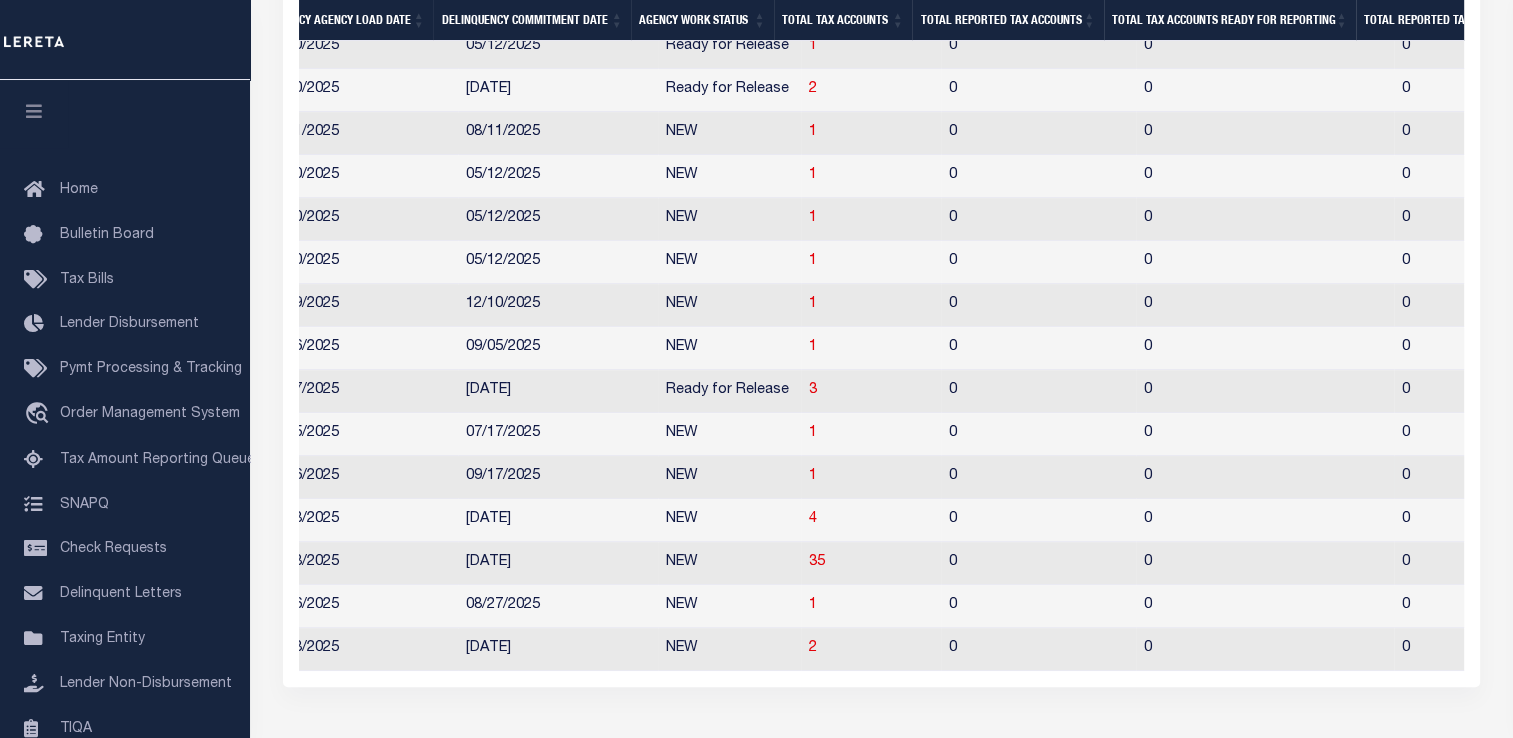 drag, startPoint x: 542, startPoint y: 495, endPoint x: 648, endPoint y: 498, distance: 106.04244 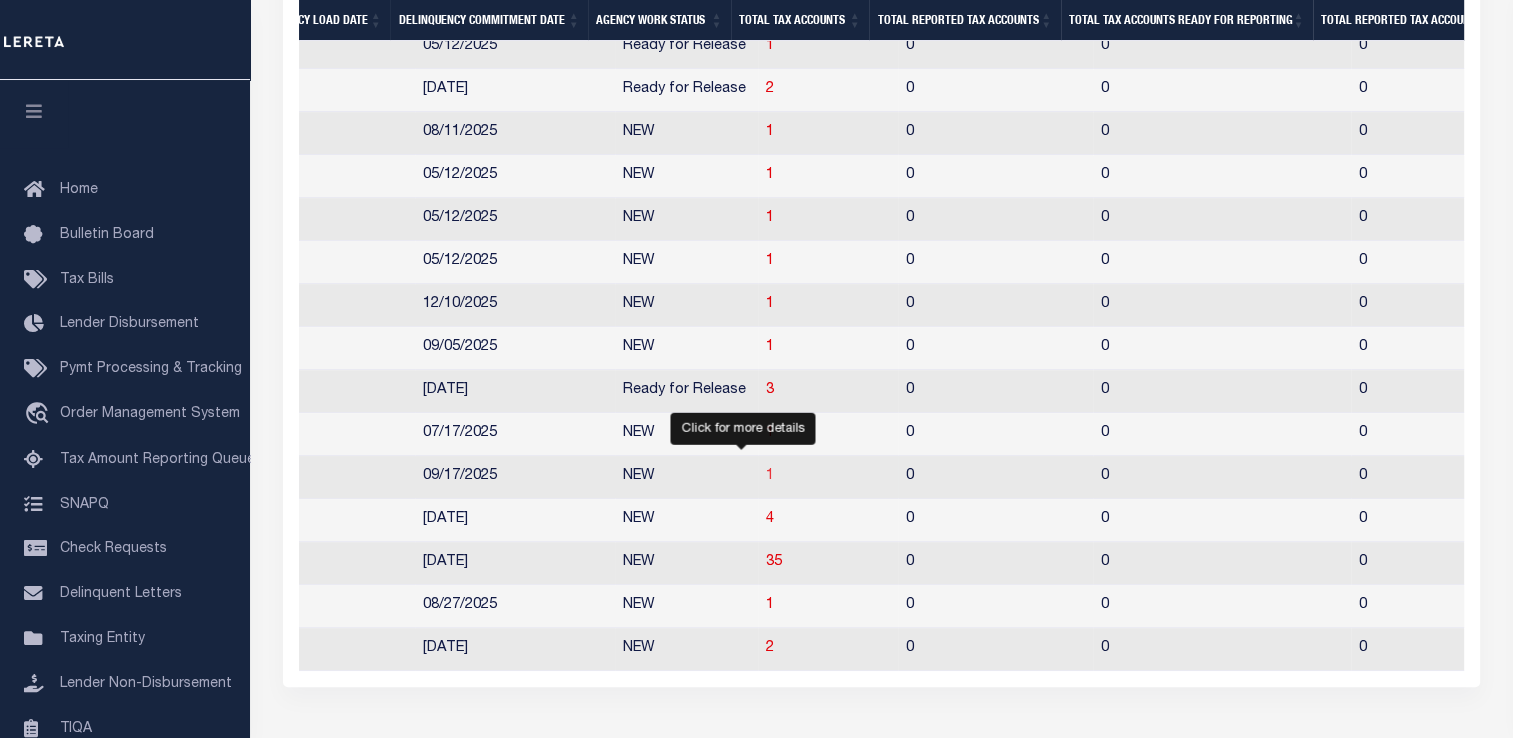 click on "1" at bounding box center (770, 476) 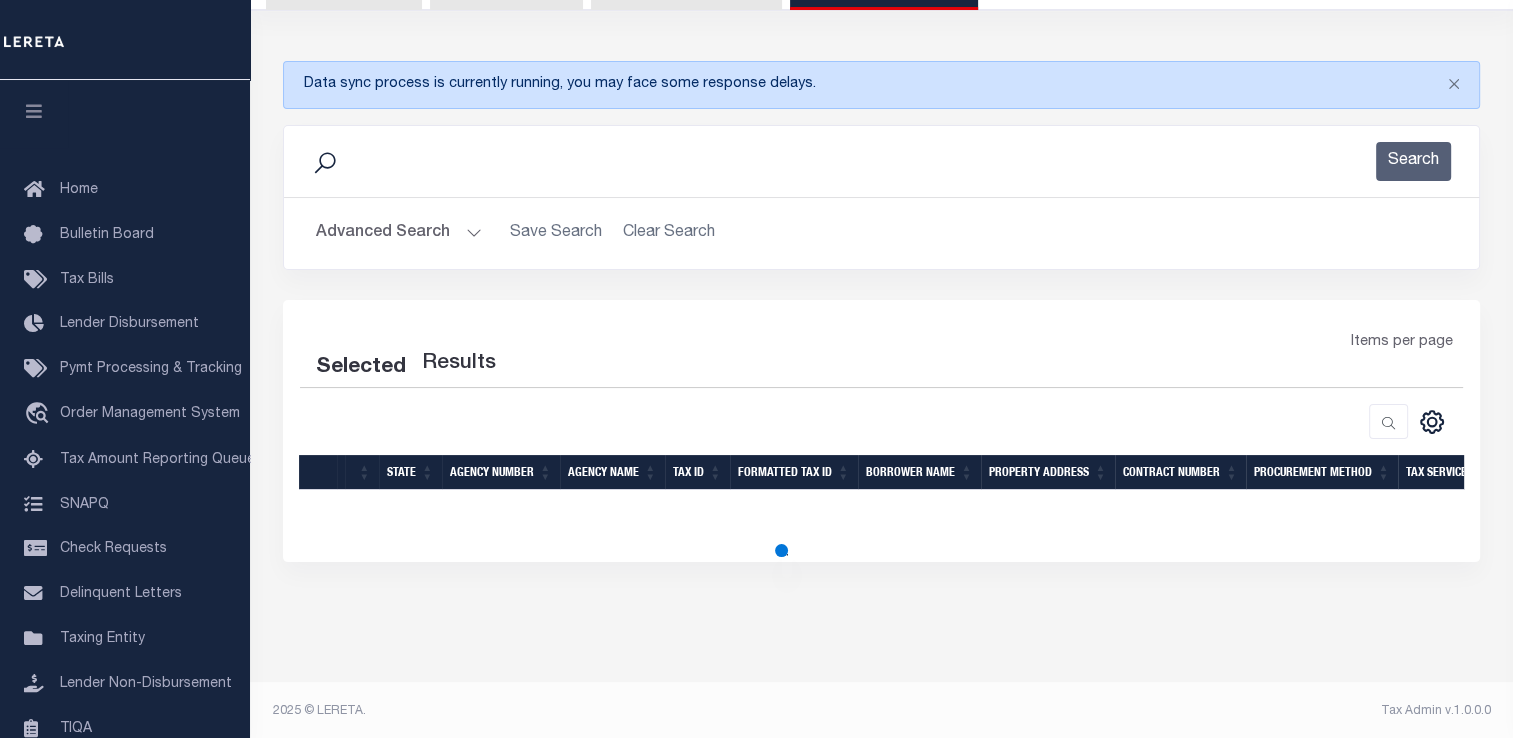 select on "100" 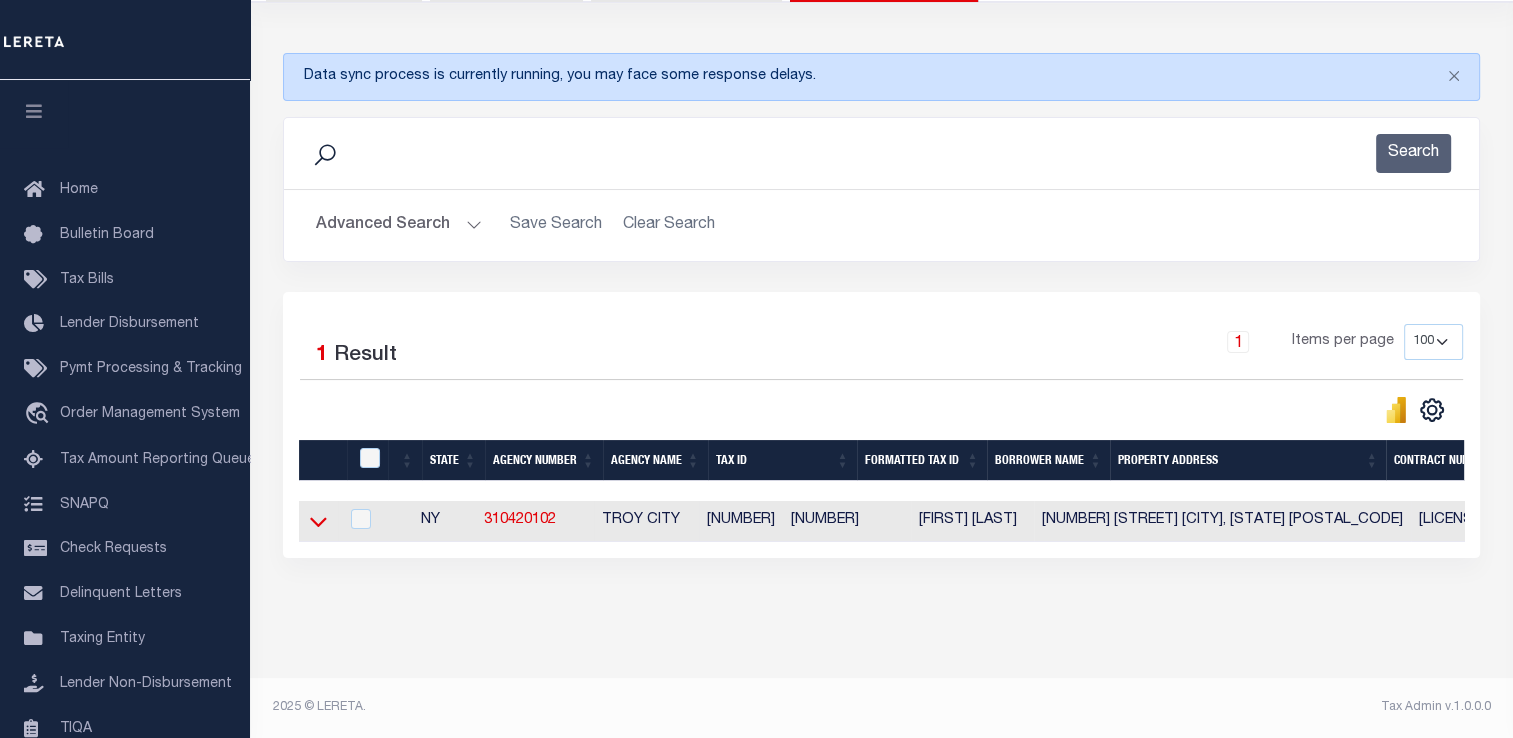 click 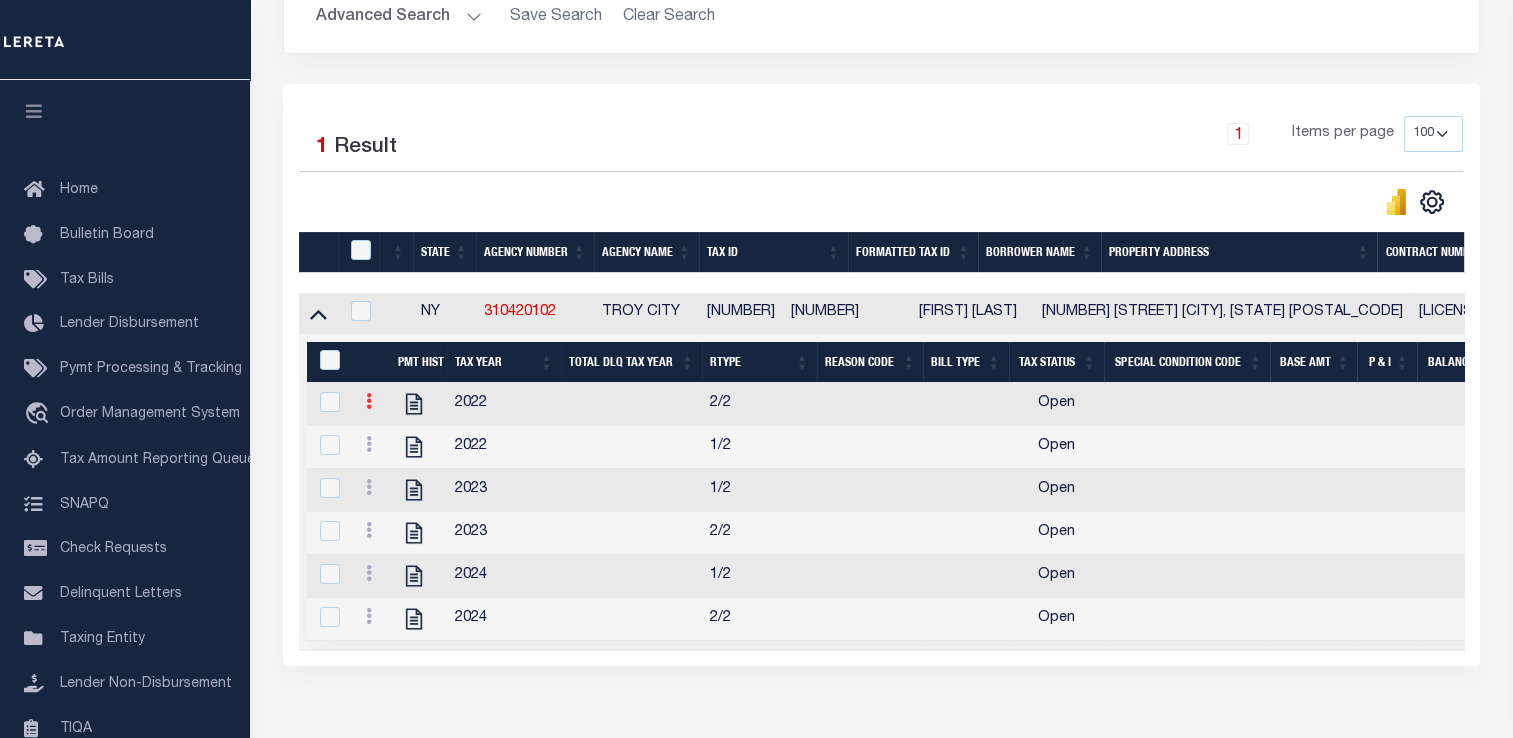 click at bounding box center (369, 401) 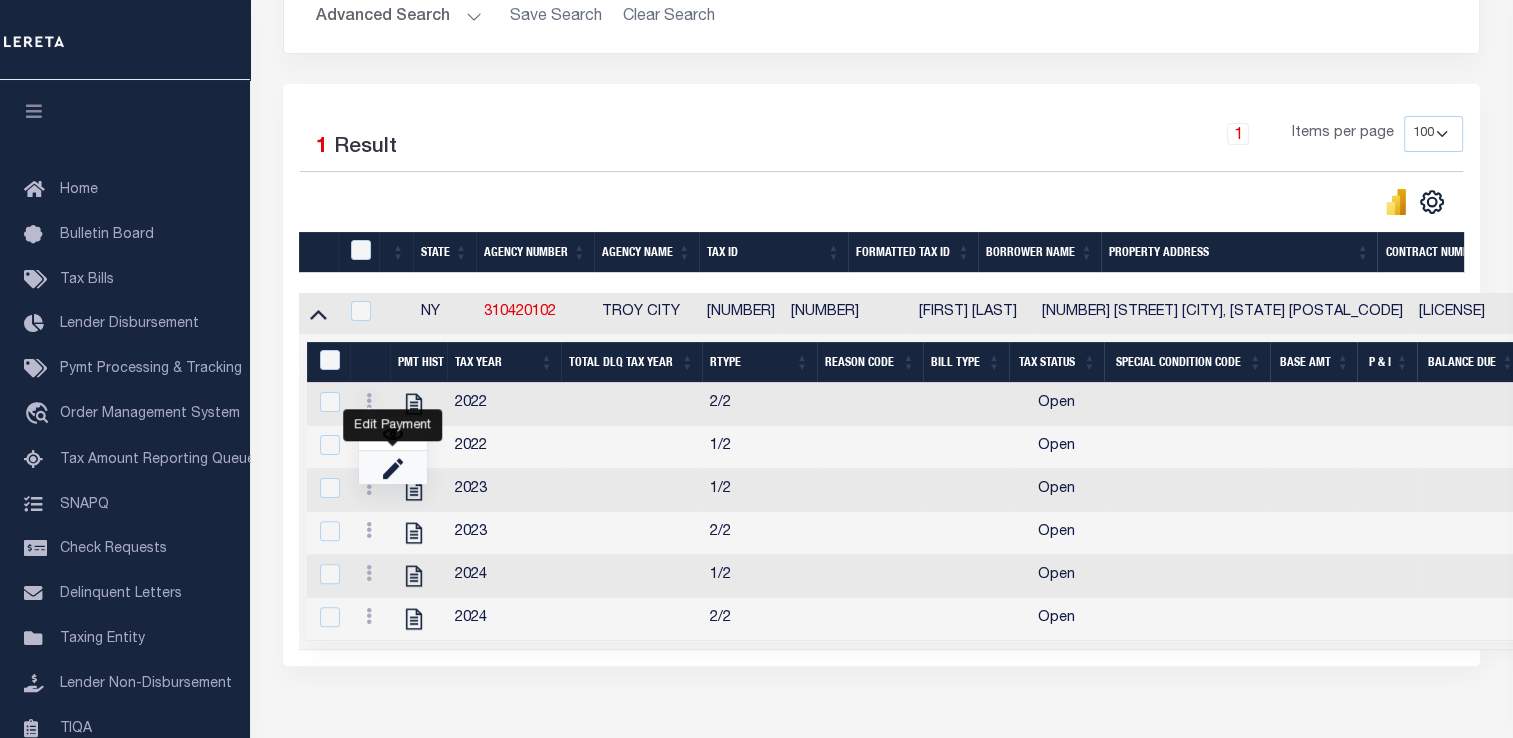 click at bounding box center (393, 467) 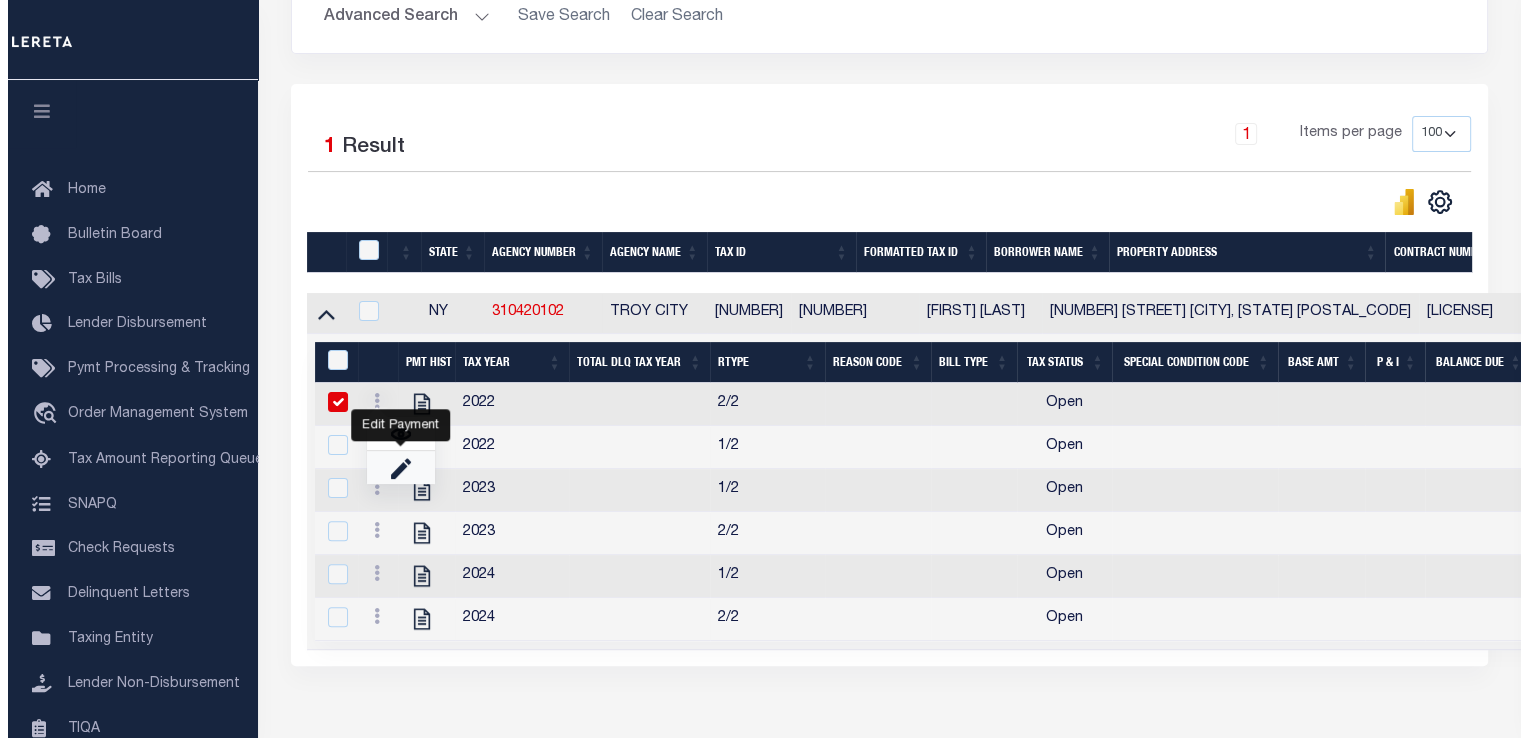 select on "OP2" 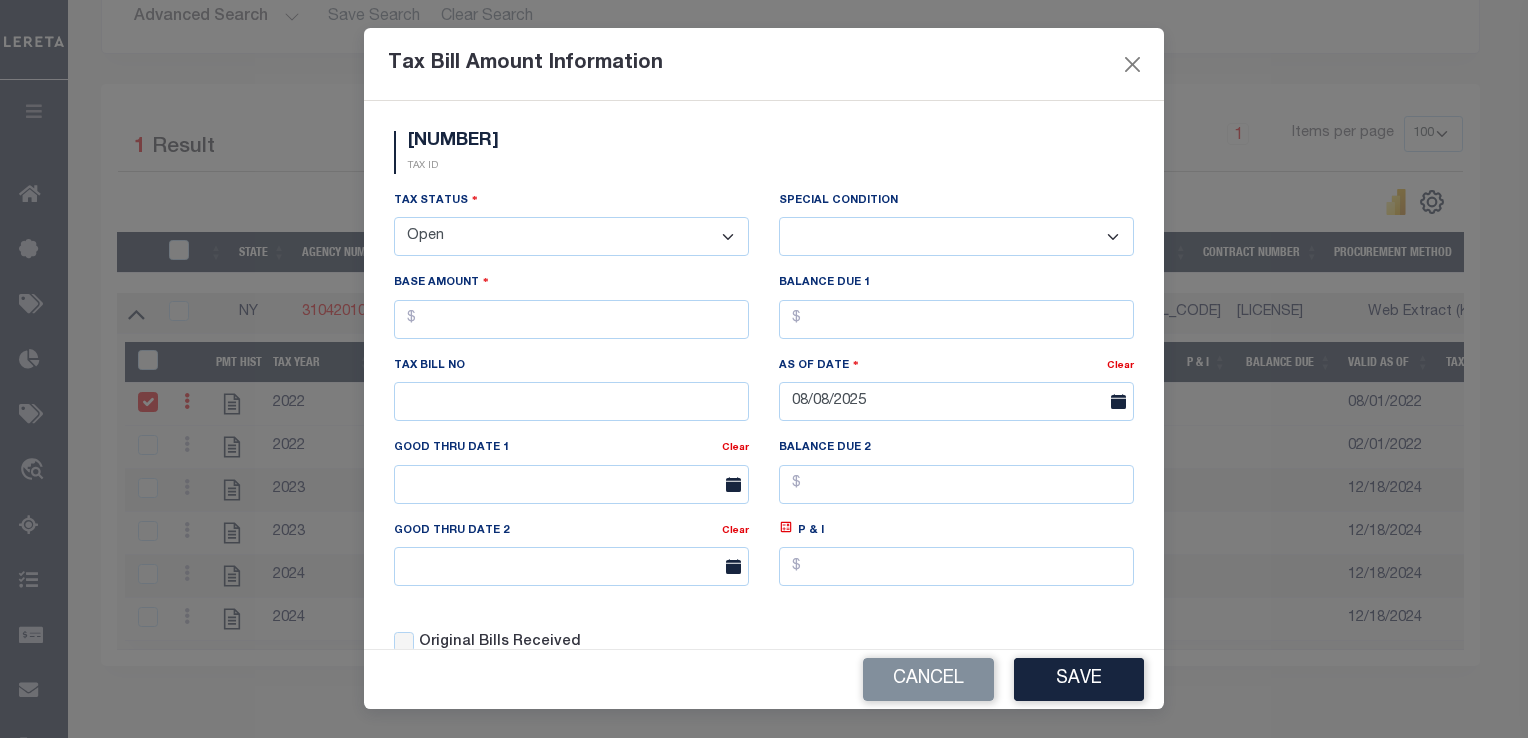 click on "- Select Status -
Open
Due/Unpaid
Paid
Incomplete
No Tax Due
Internal Refund Processed
New" at bounding box center [571, 236] 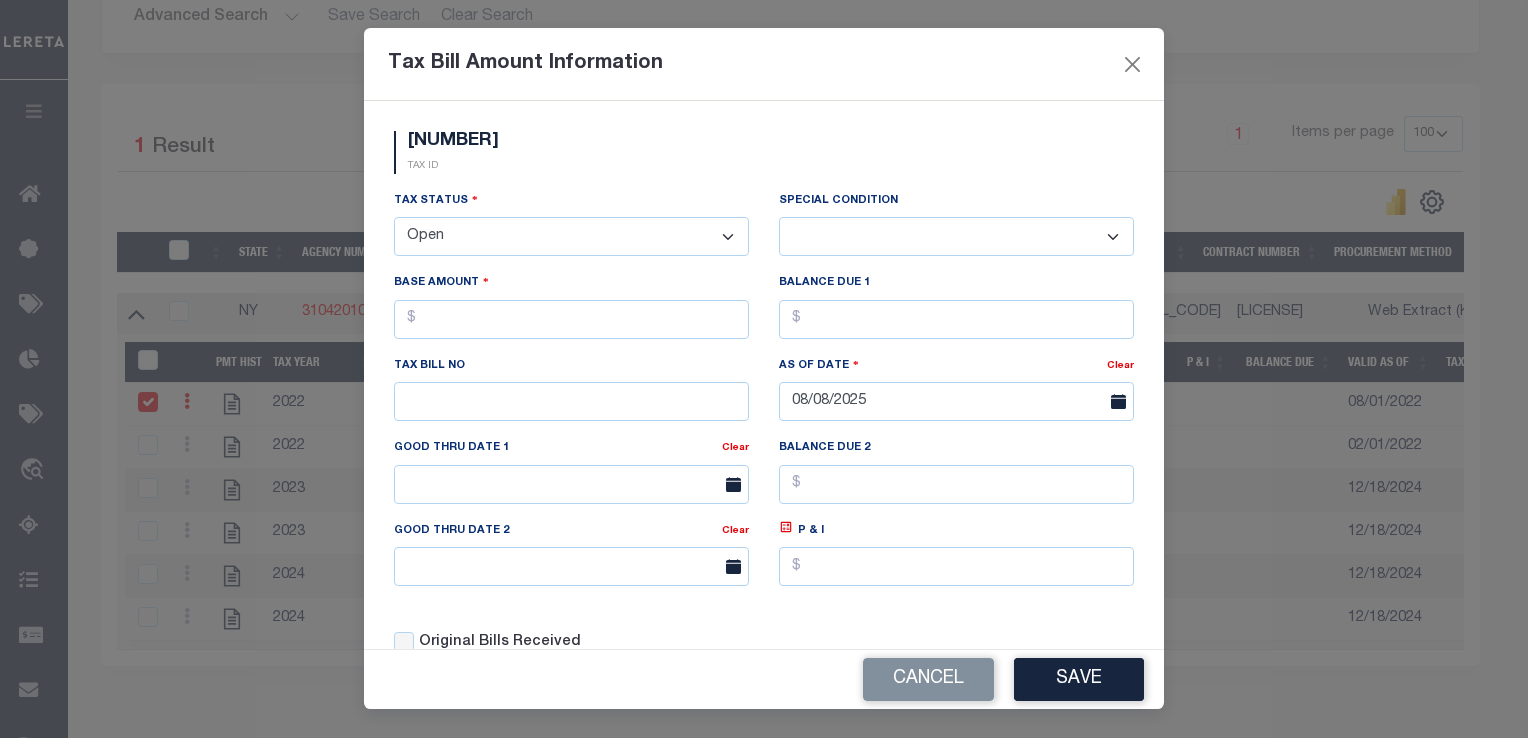 select on "NTX" 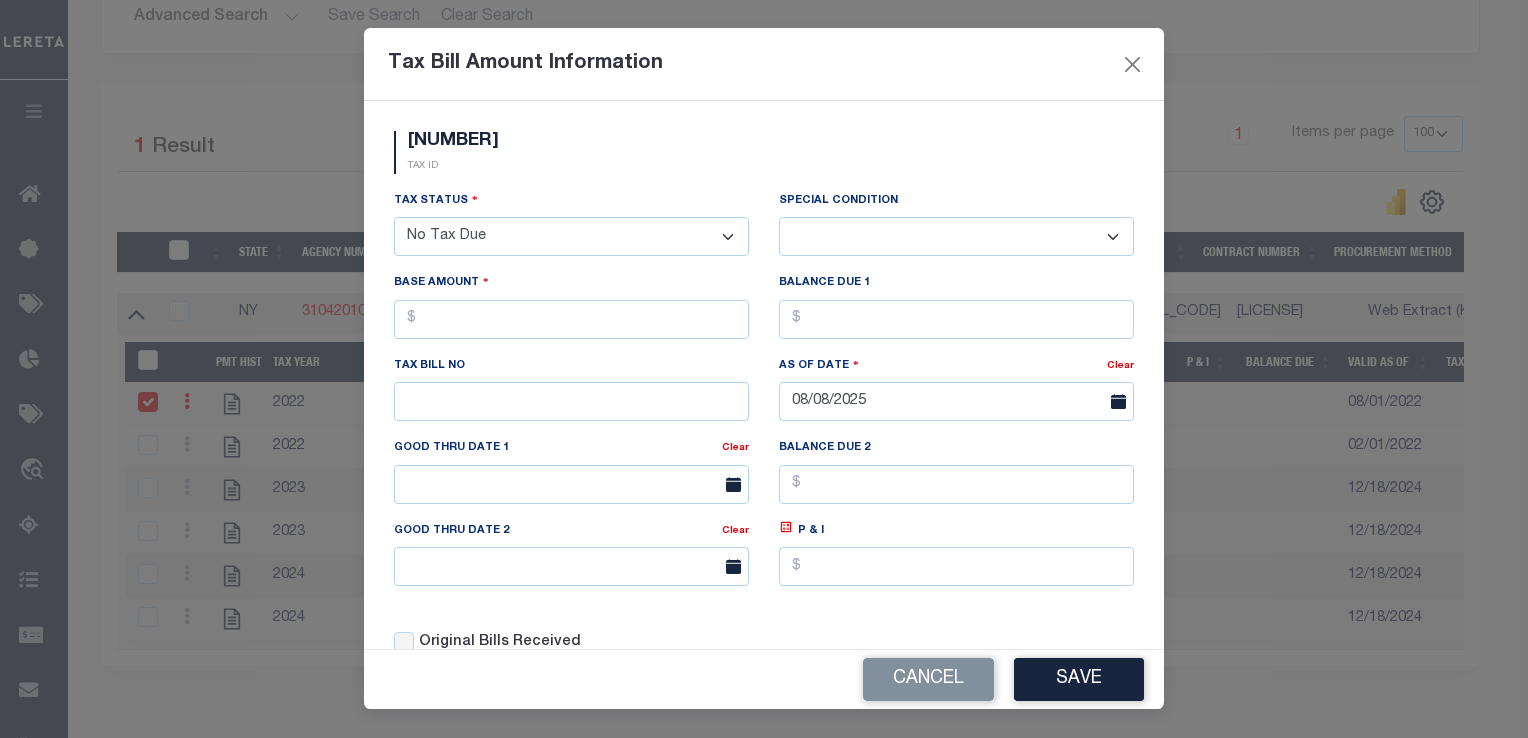 click on "- Select Status -
Open
Due/Unpaid
Paid
Incomplete
No Tax Due
Internal Refund Processed
New" at bounding box center (571, 236) 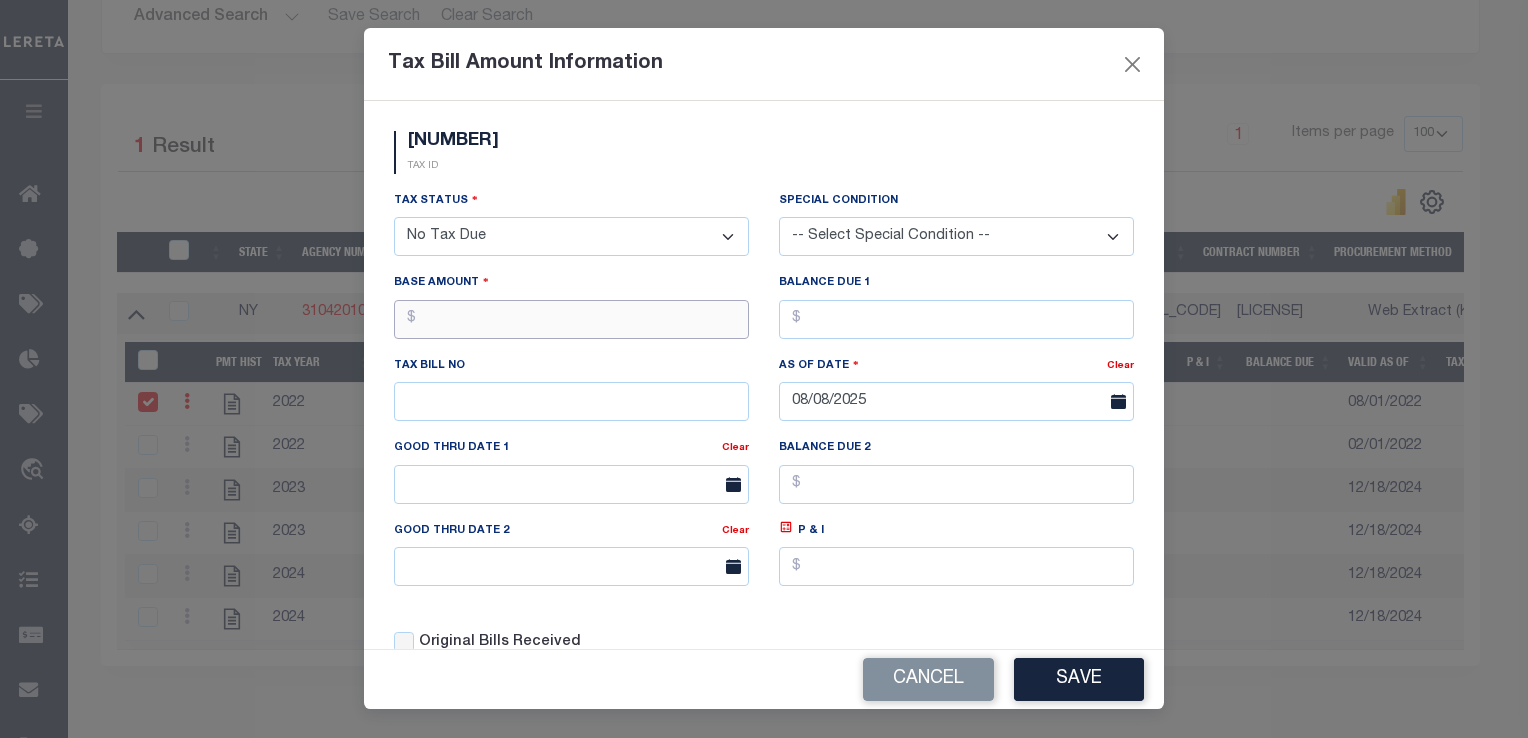 click at bounding box center [571, 319] 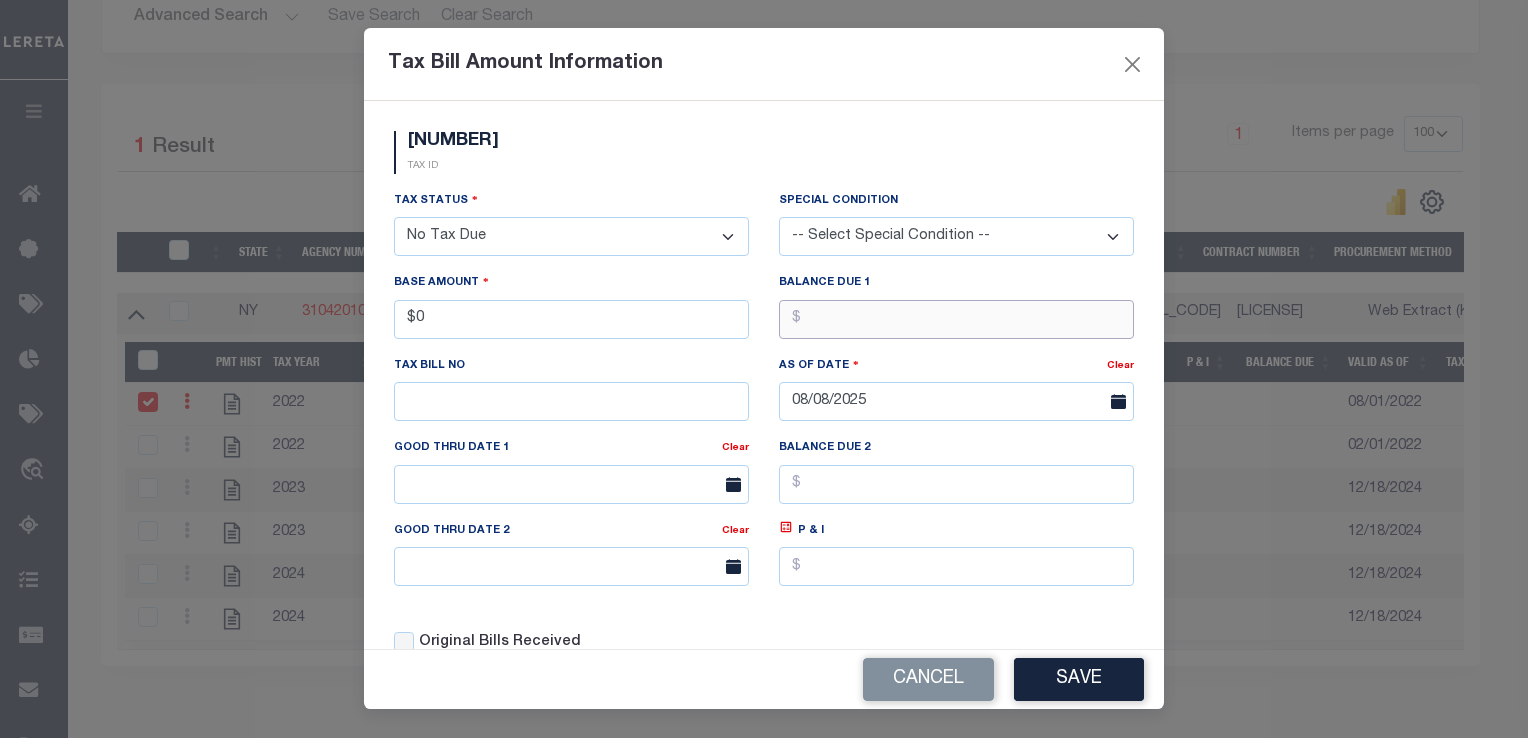 type on "$0.00" 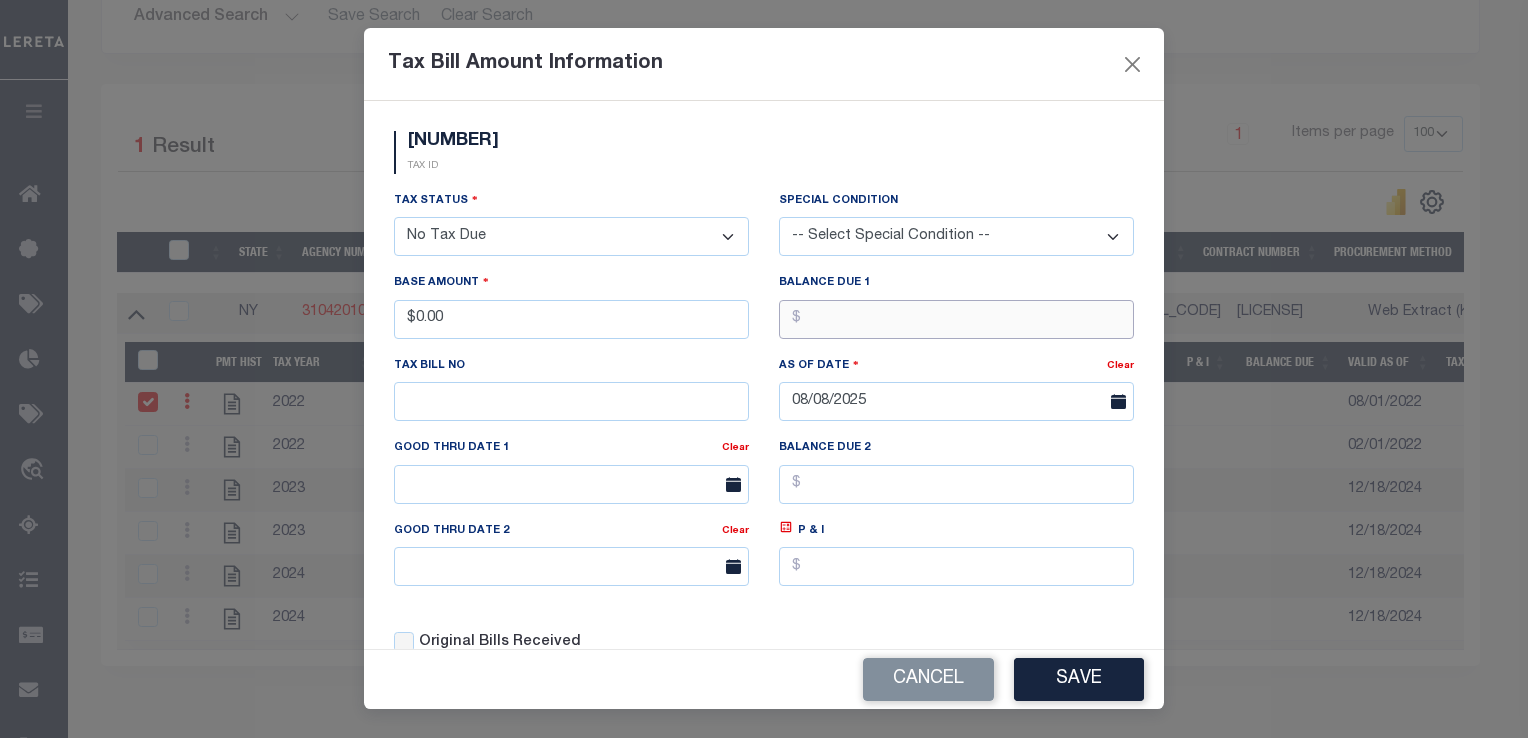 click at bounding box center (956, 319) 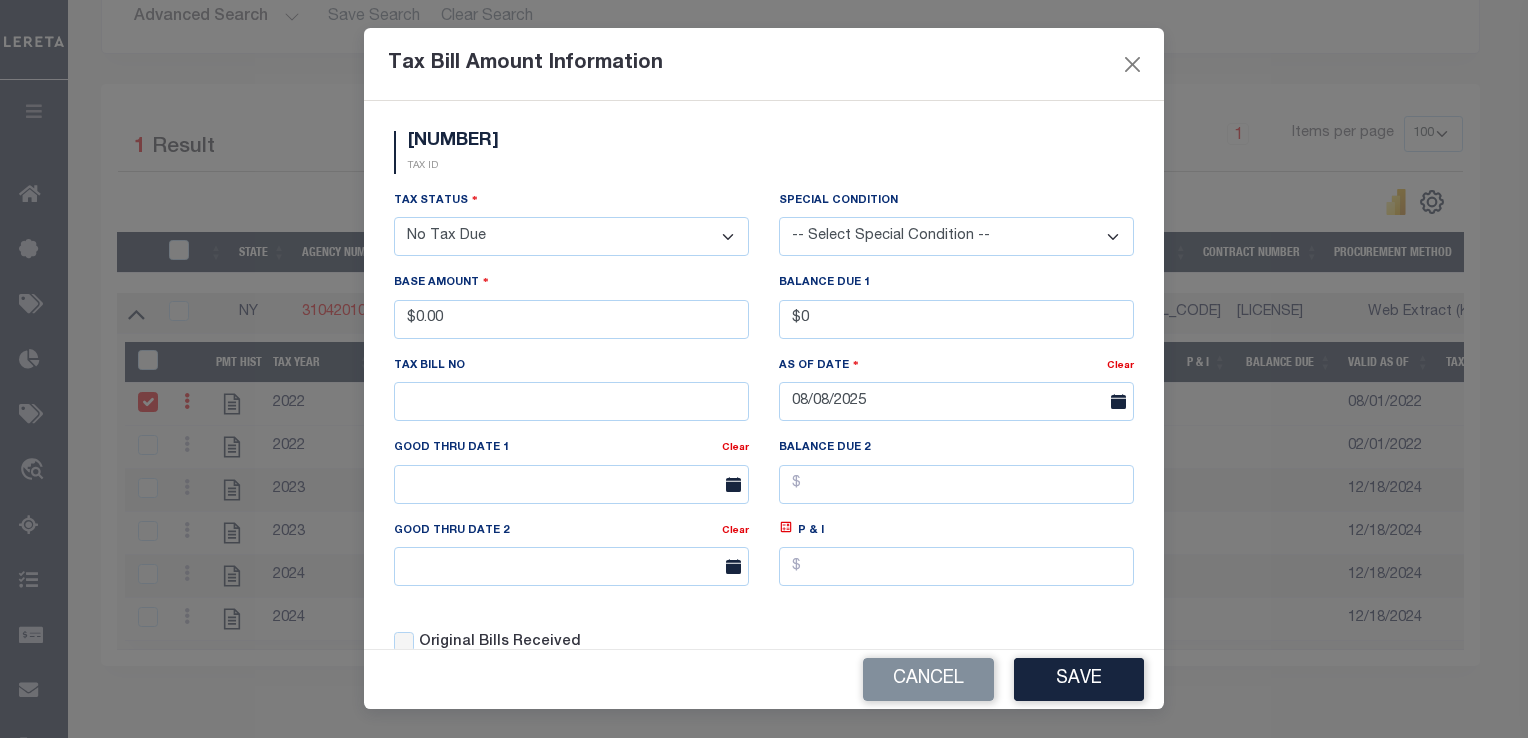 type on "$0.00" 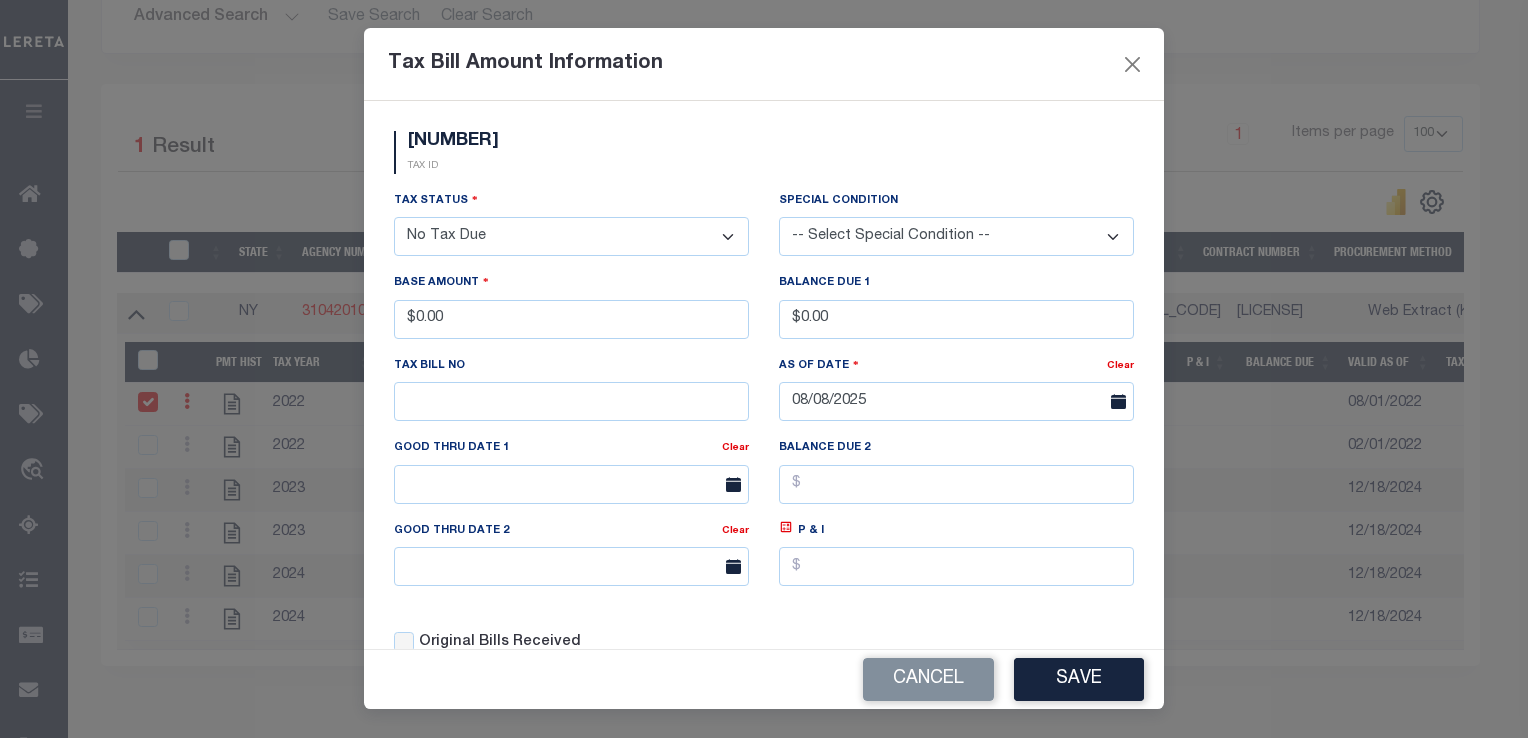 click on "Cancel
Save" at bounding box center [764, 679] 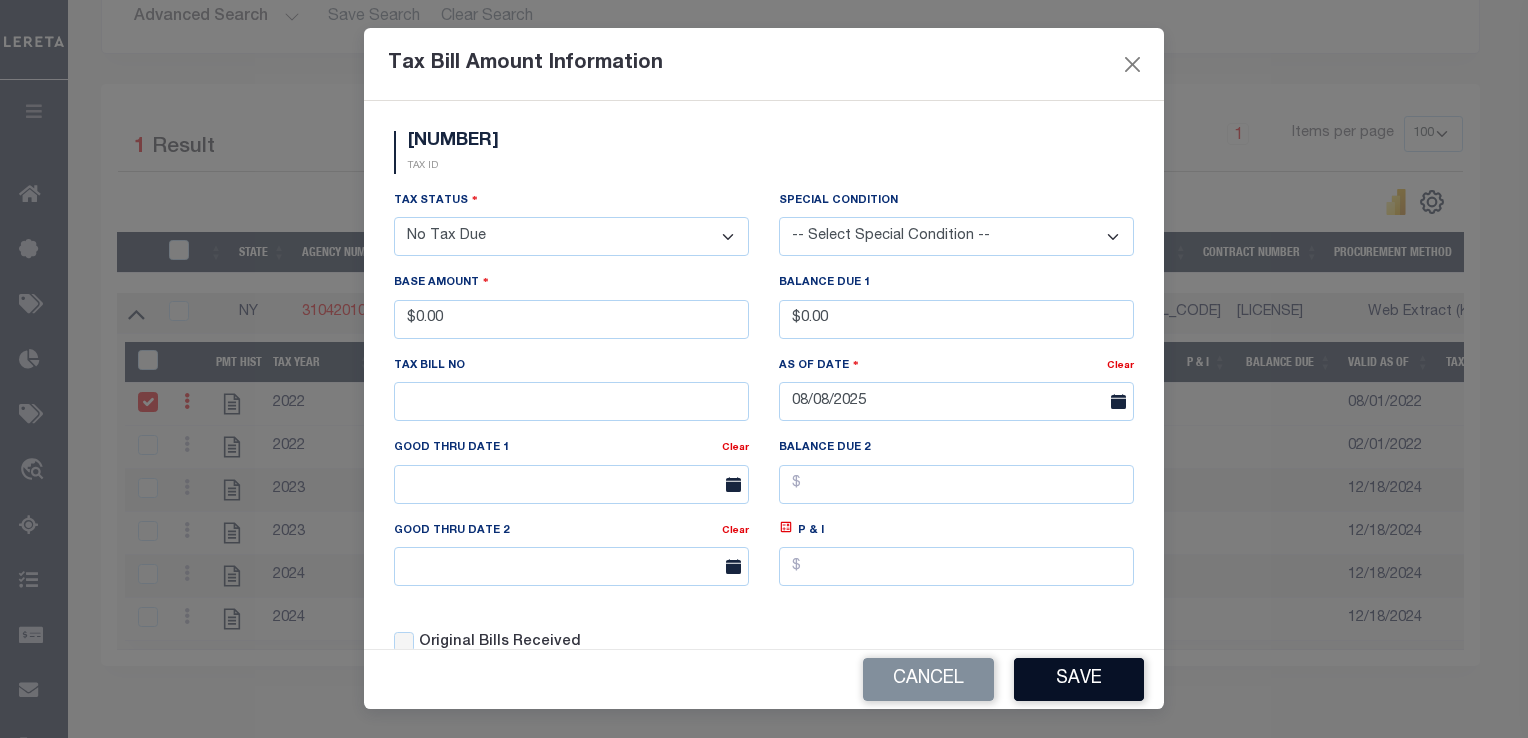 click on "Save" at bounding box center [1079, 679] 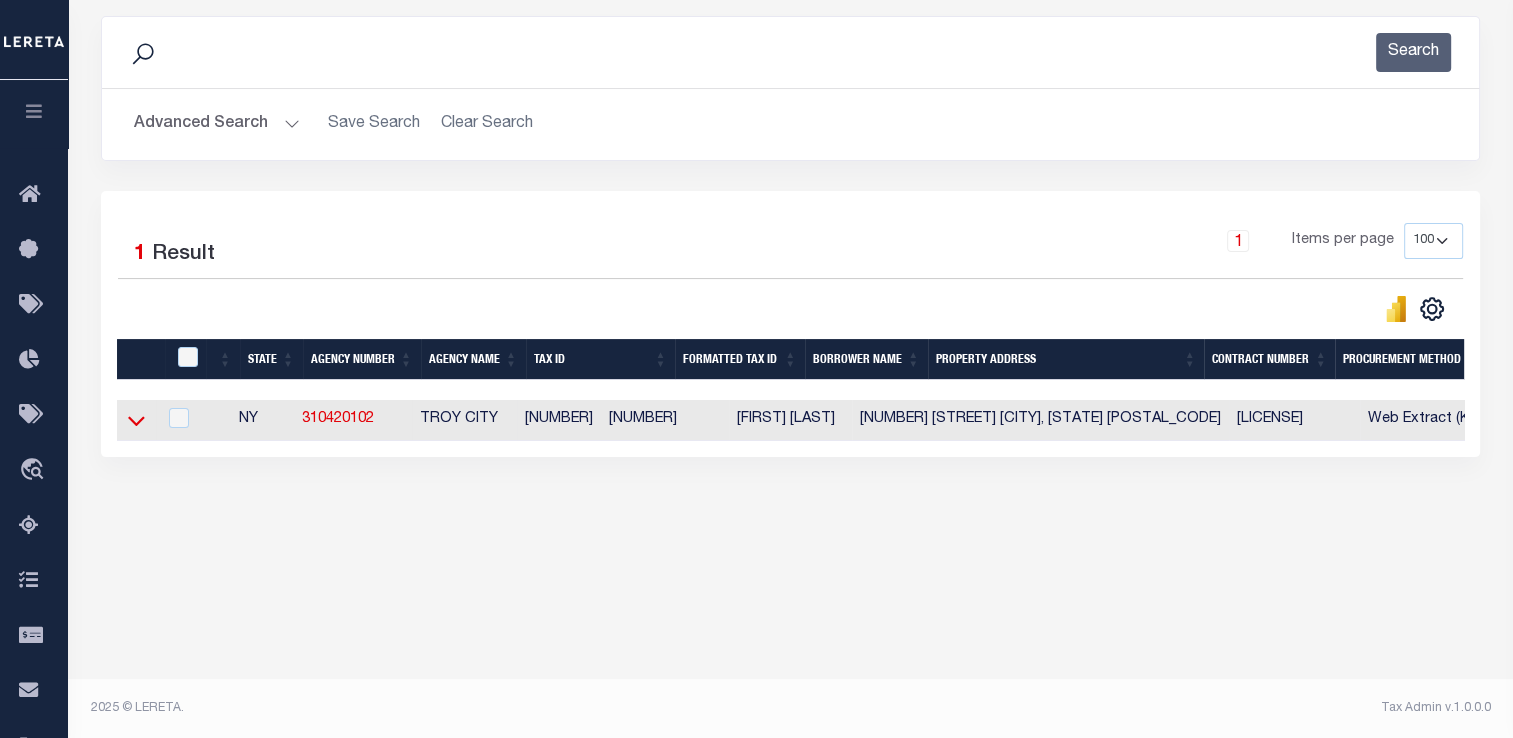 click 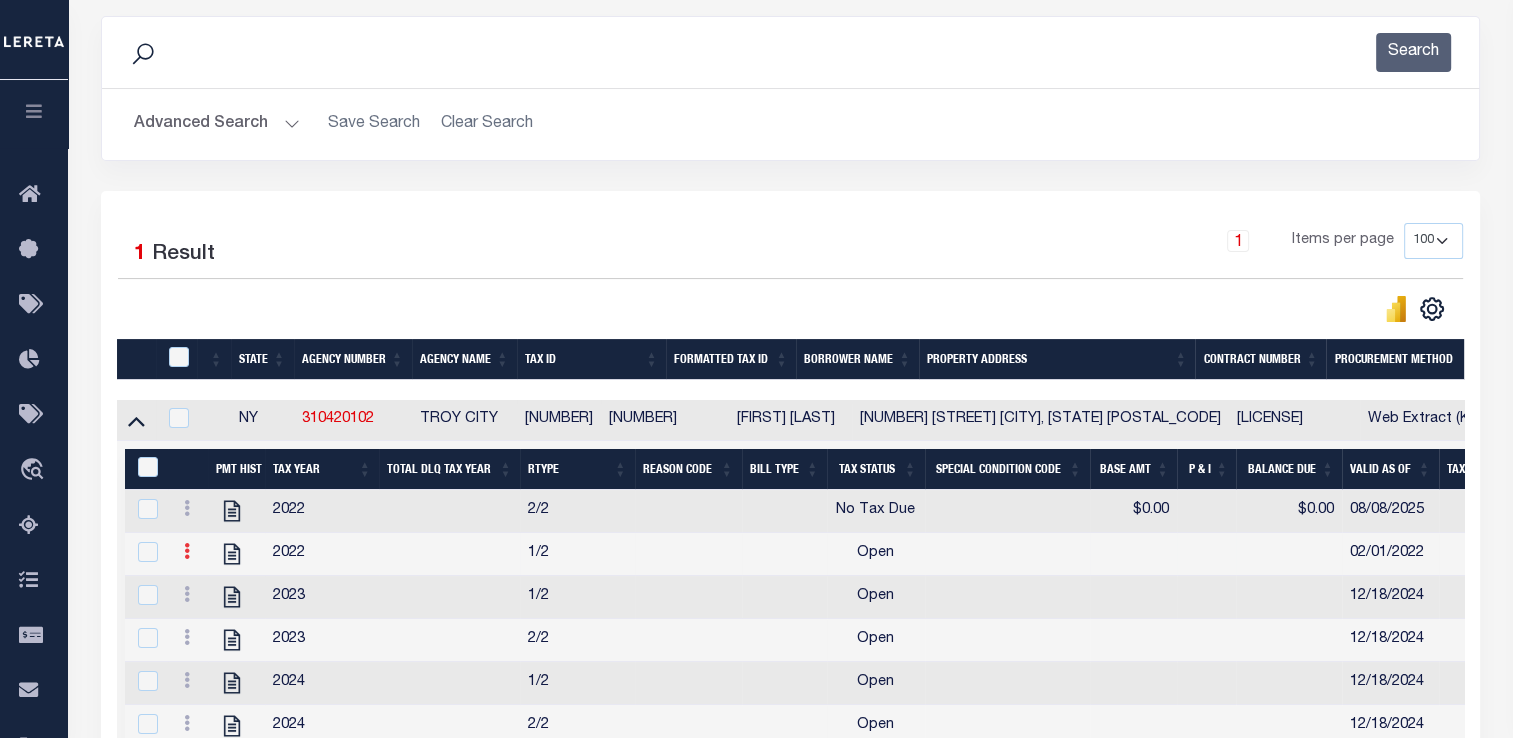 click at bounding box center (187, 551) 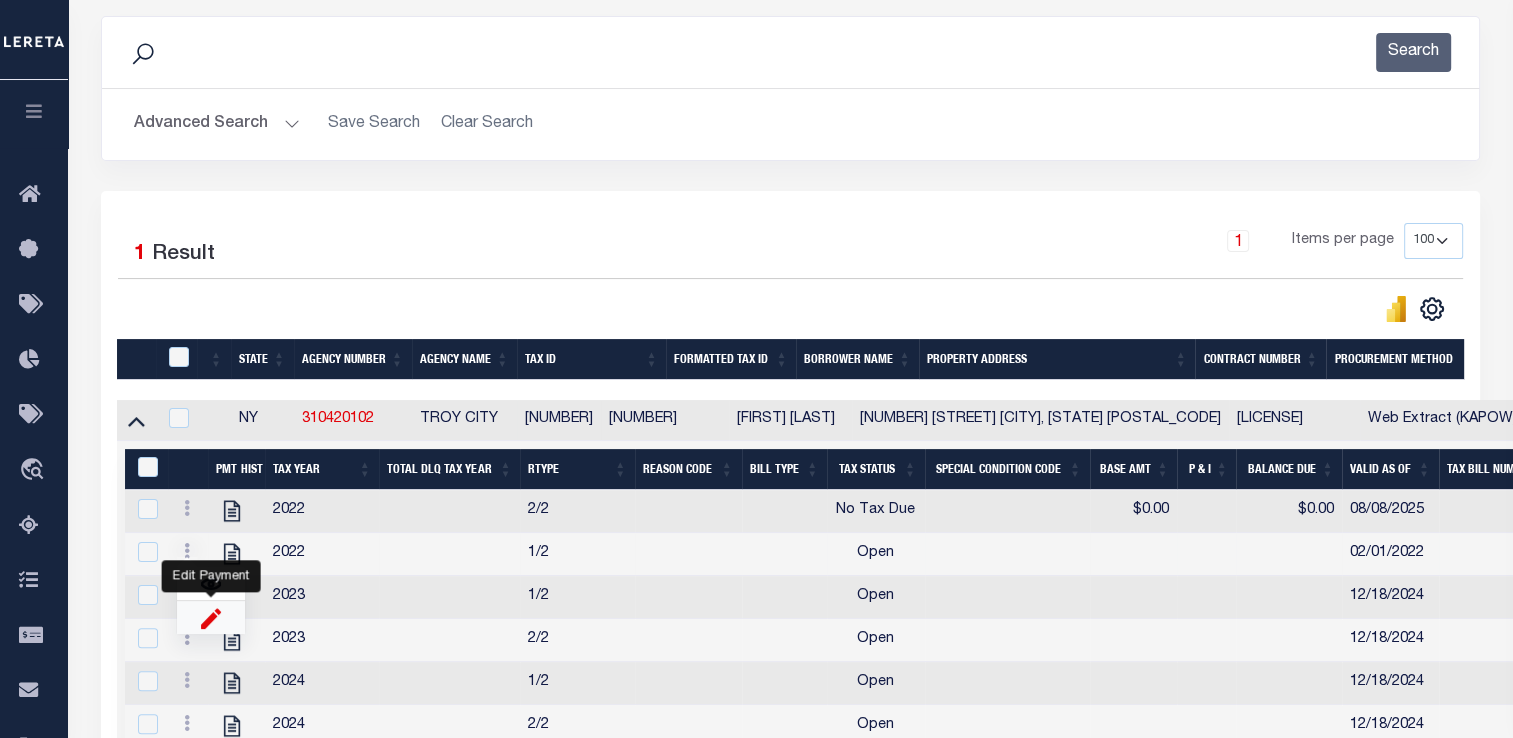 click at bounding box center [211, 617] 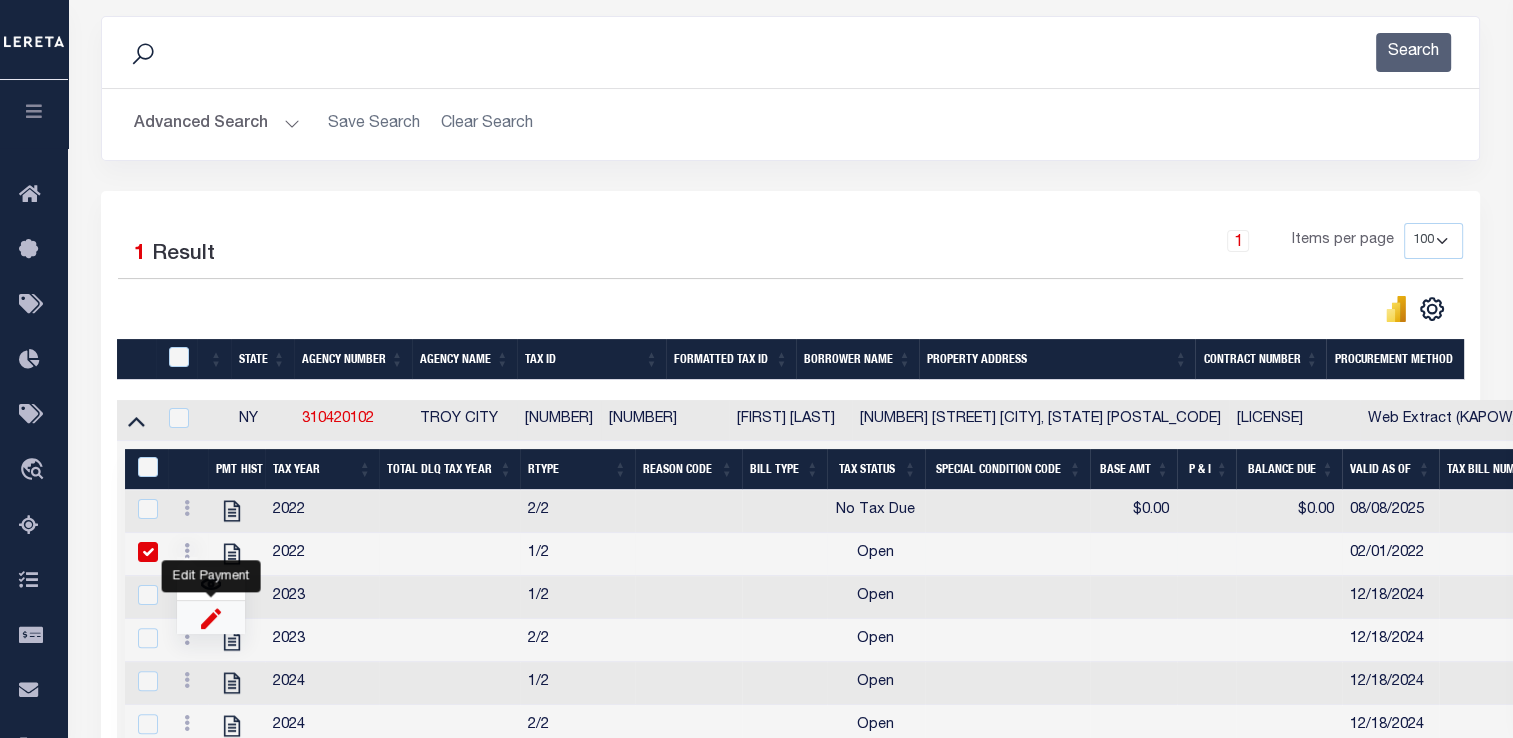 select 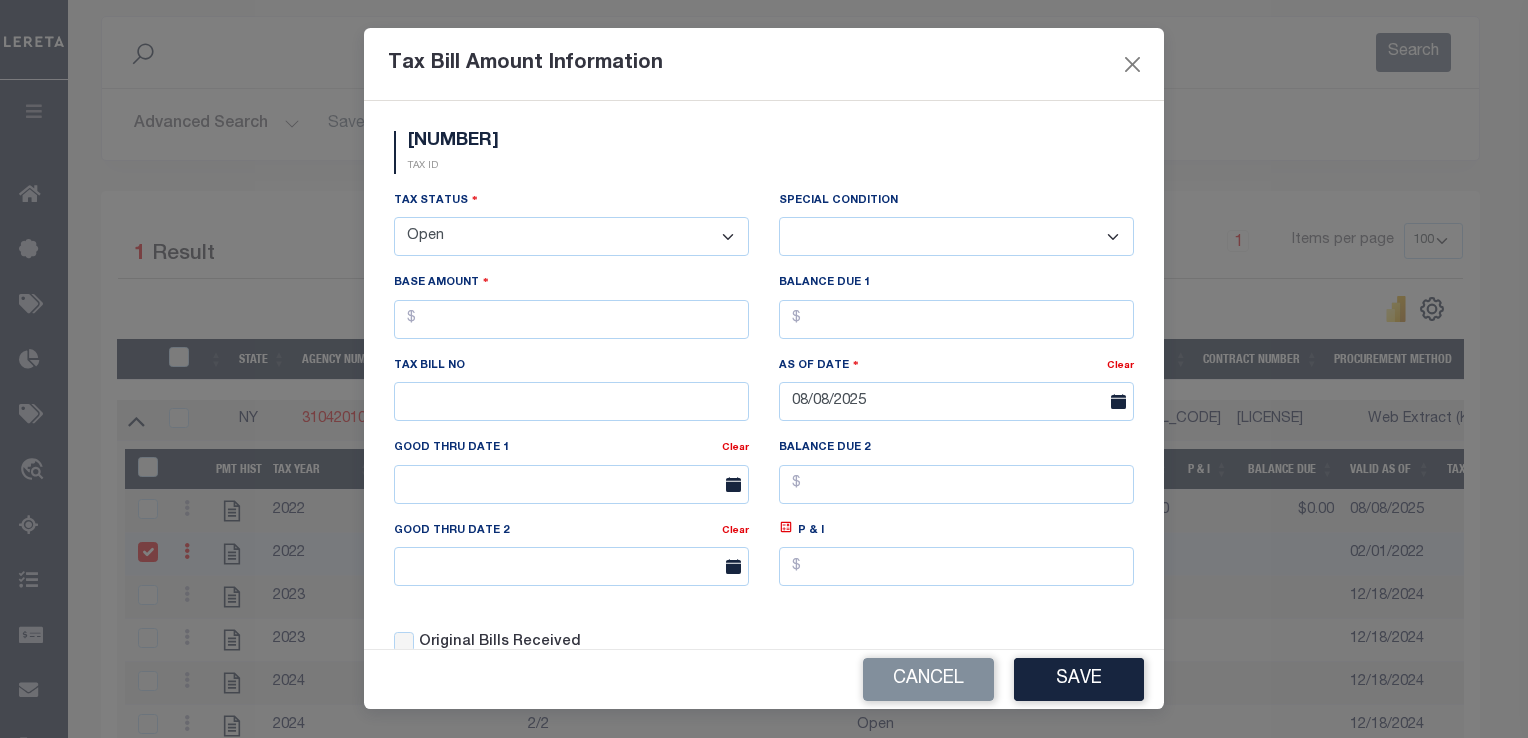 click on "- Select Status -
Open
Due/Unpaid
Paid
Incomplete
No Tax Due
Internal Refund Processed
New" at bounding box center (571, 236) 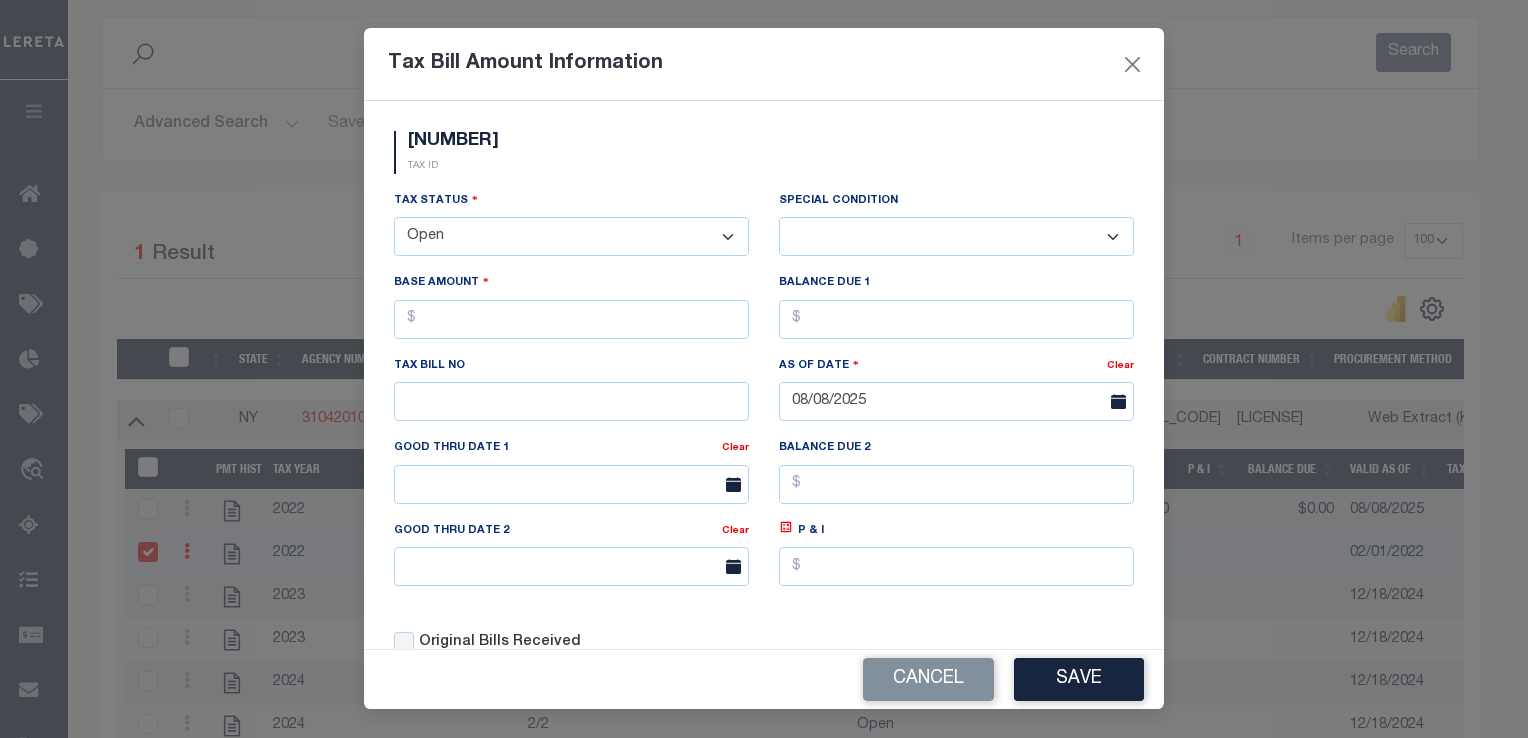 select on "NTX" 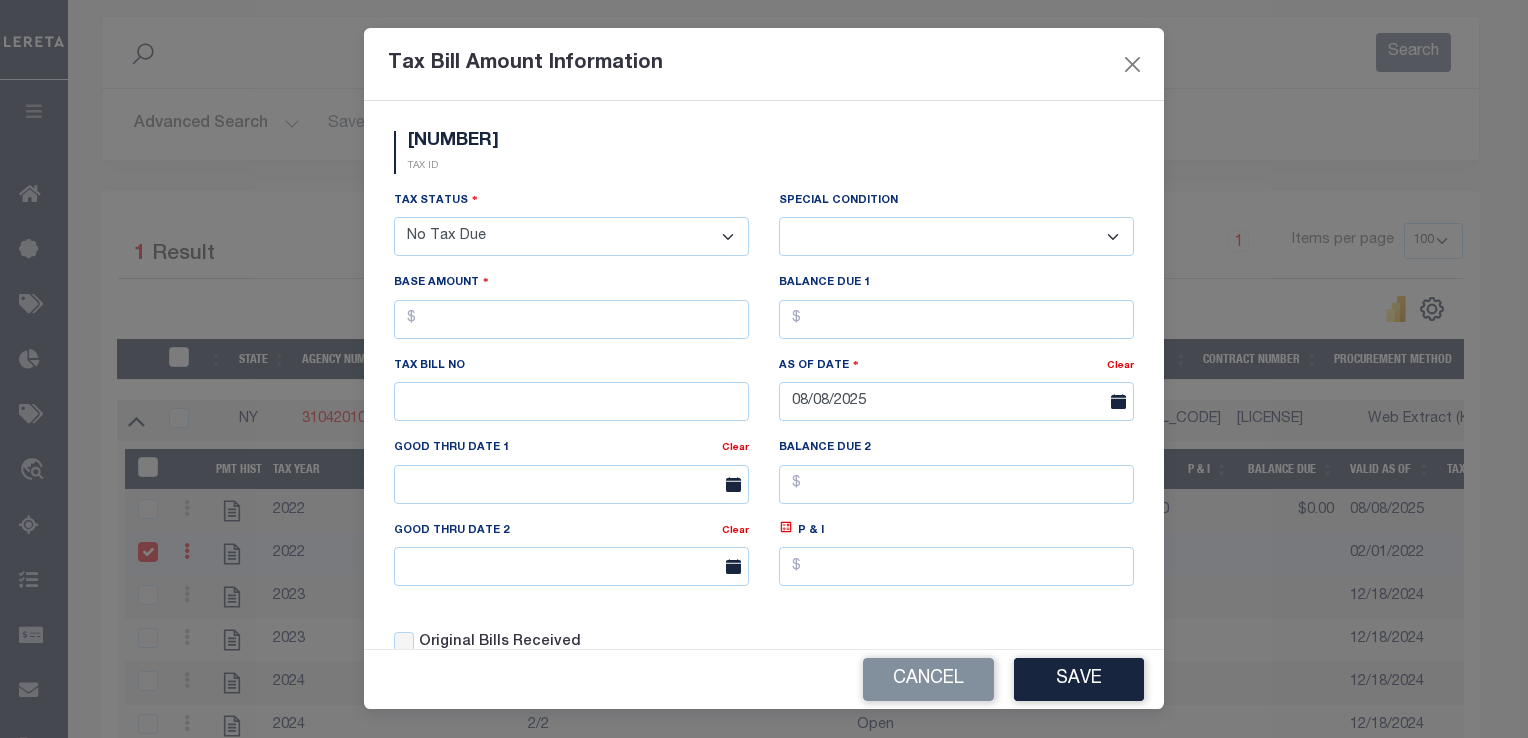 click on "- Select Status -
Open
Due/Unpaid
Paid
Incomplete
No Tax Due
Internal Refund Processed
New" at bounding box center [571, 236] 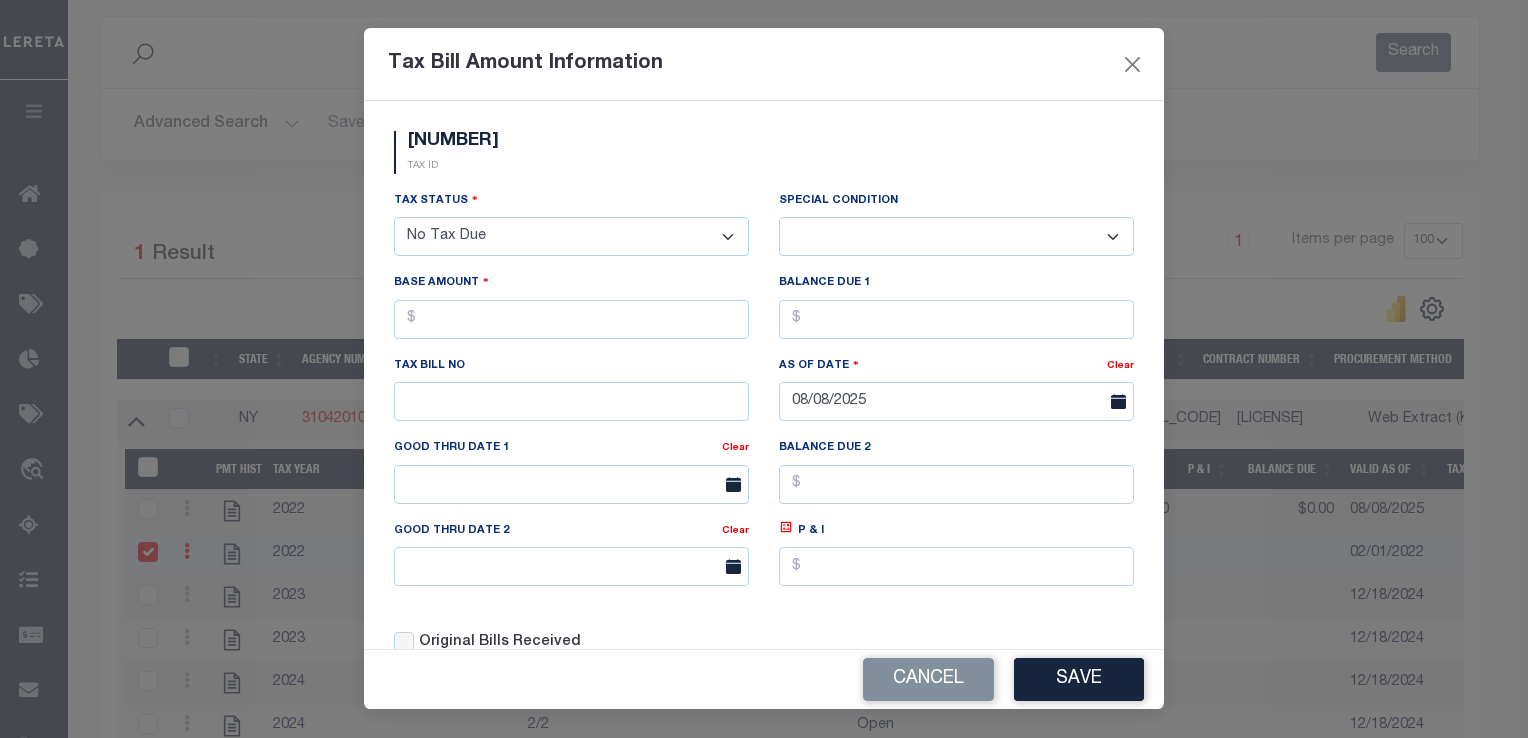 select on "0" 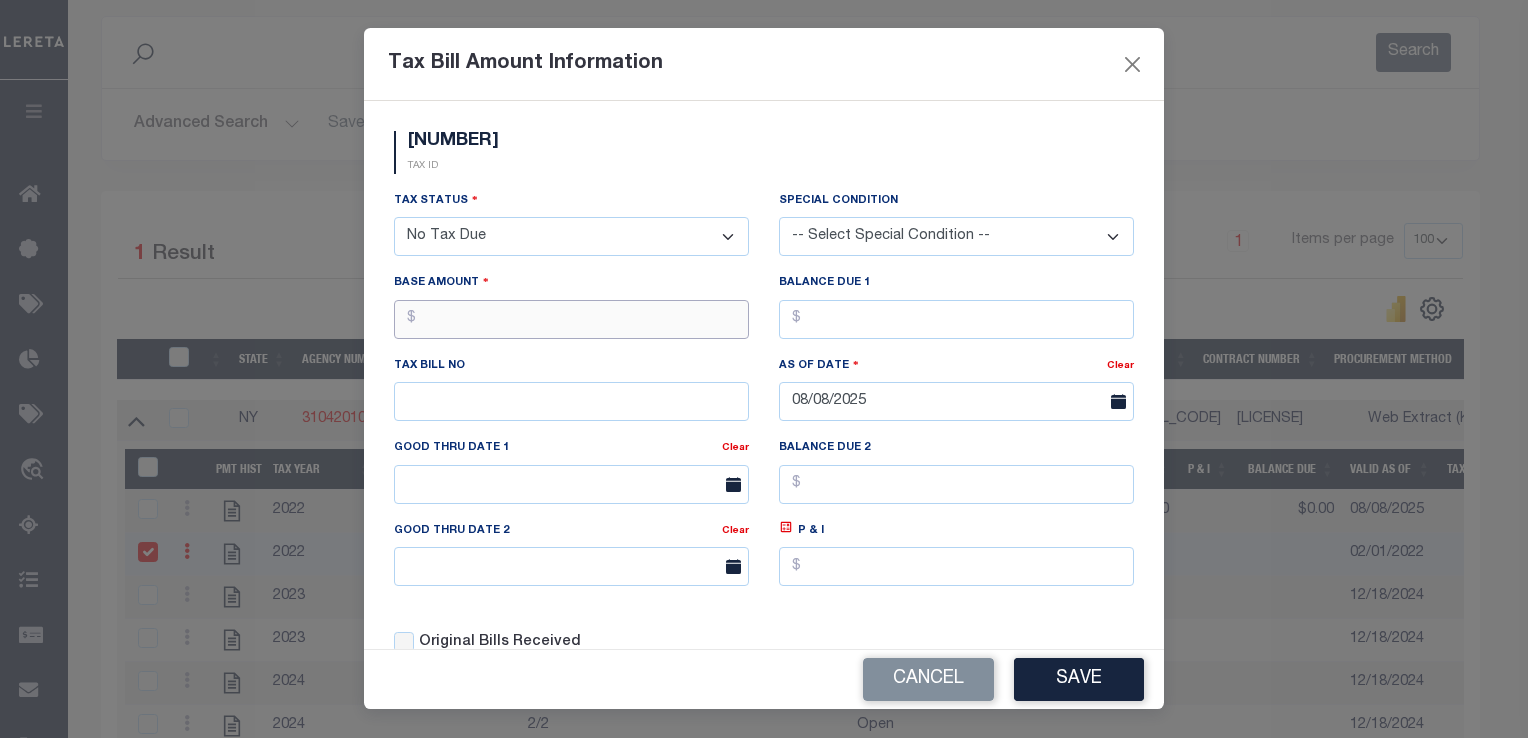 click at bounding box center [571, 319] 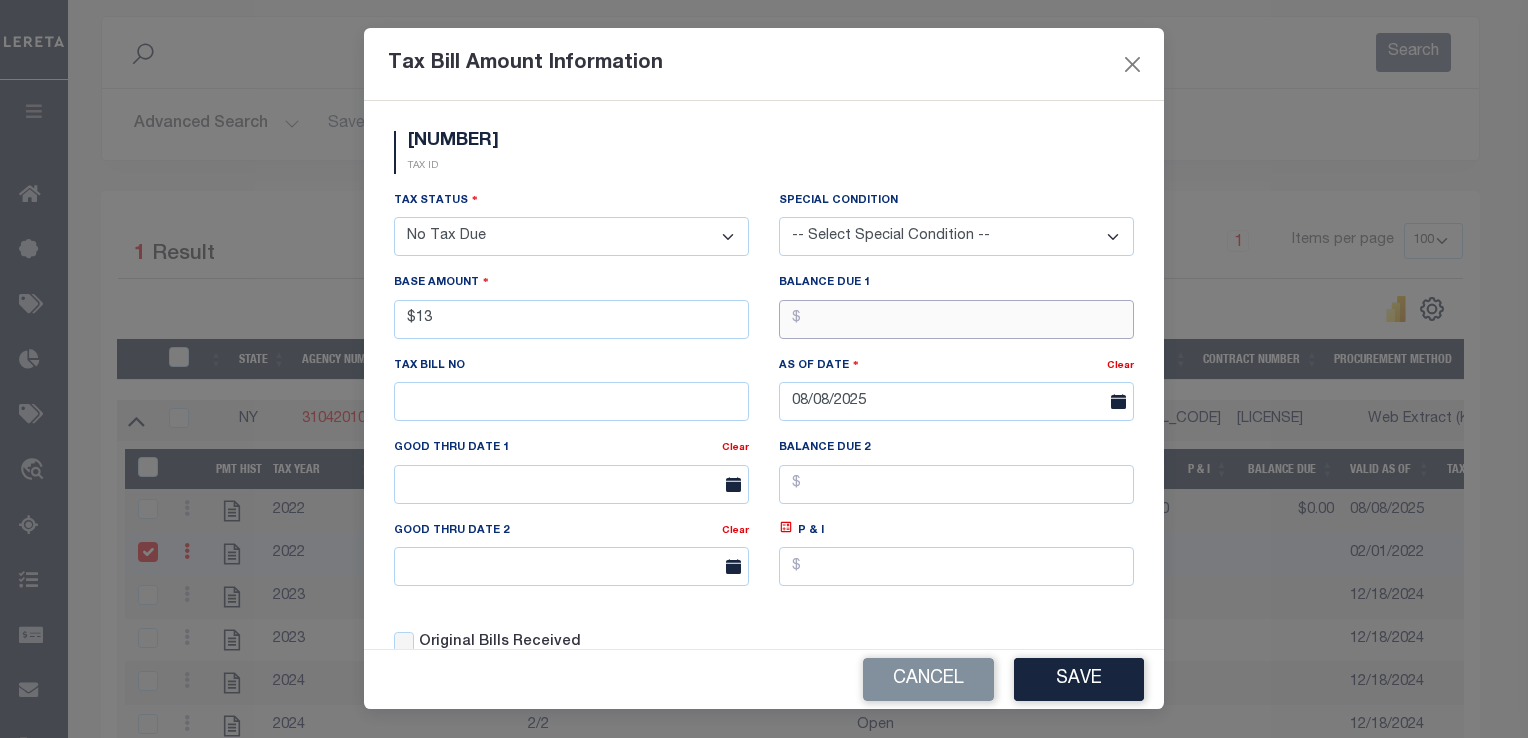 type on "$13.00" 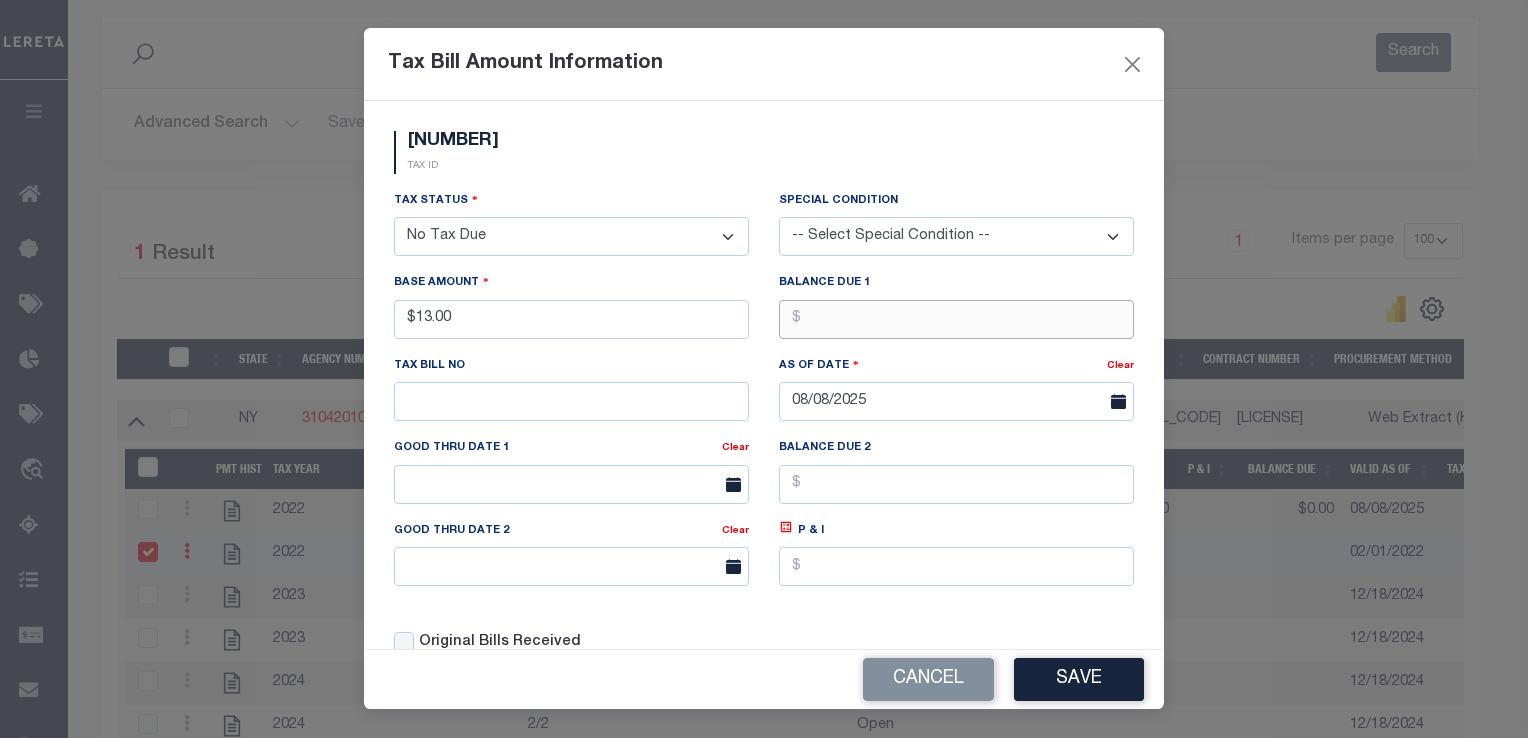 click at bounding box center [956, 319] 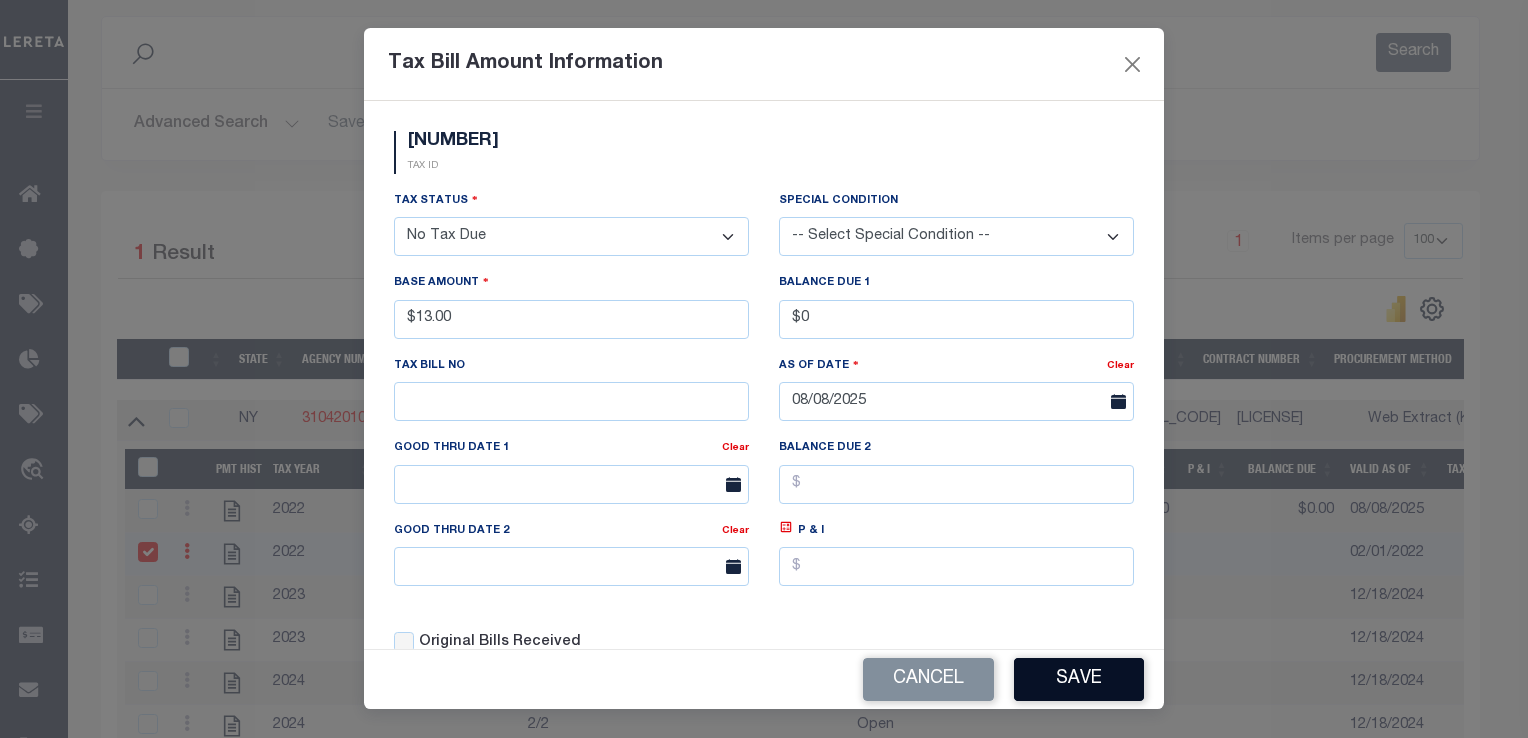 type on "$0.00" 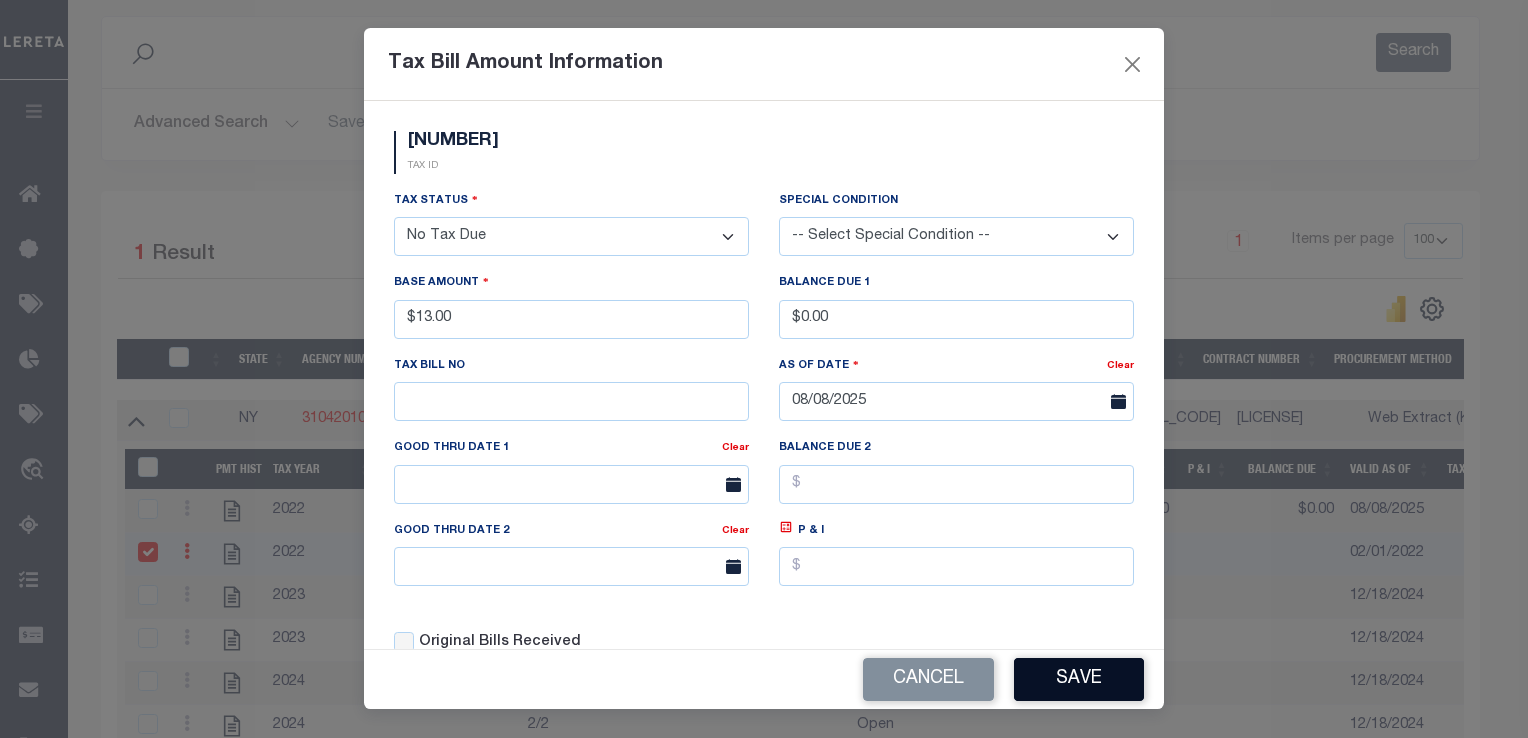 click on "Save" at bounding box center (1079, 679) 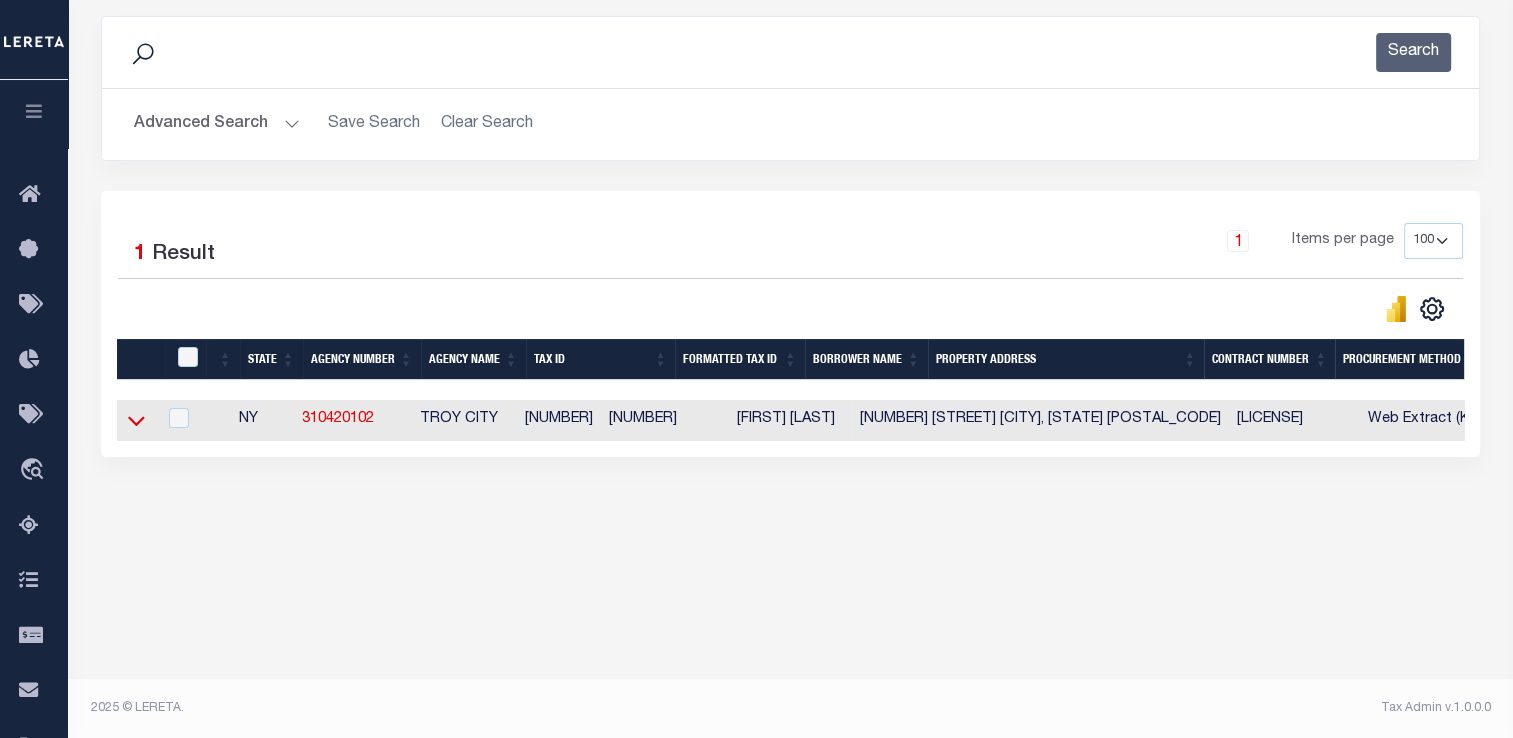 click 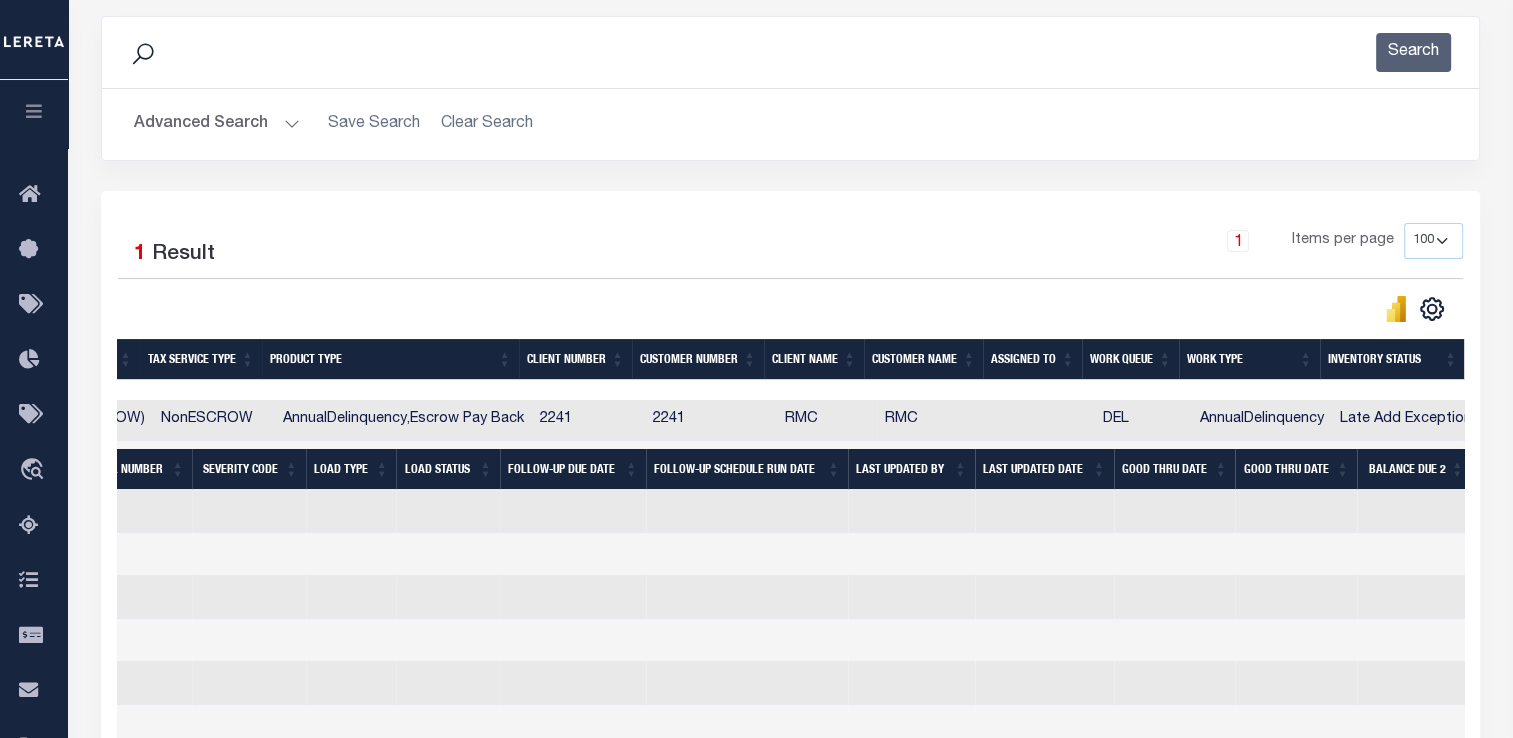 drag, startPoint x: 618, startPoint y: 562, endPoint x: 824, endPoint y: 550, distance: 206.34921 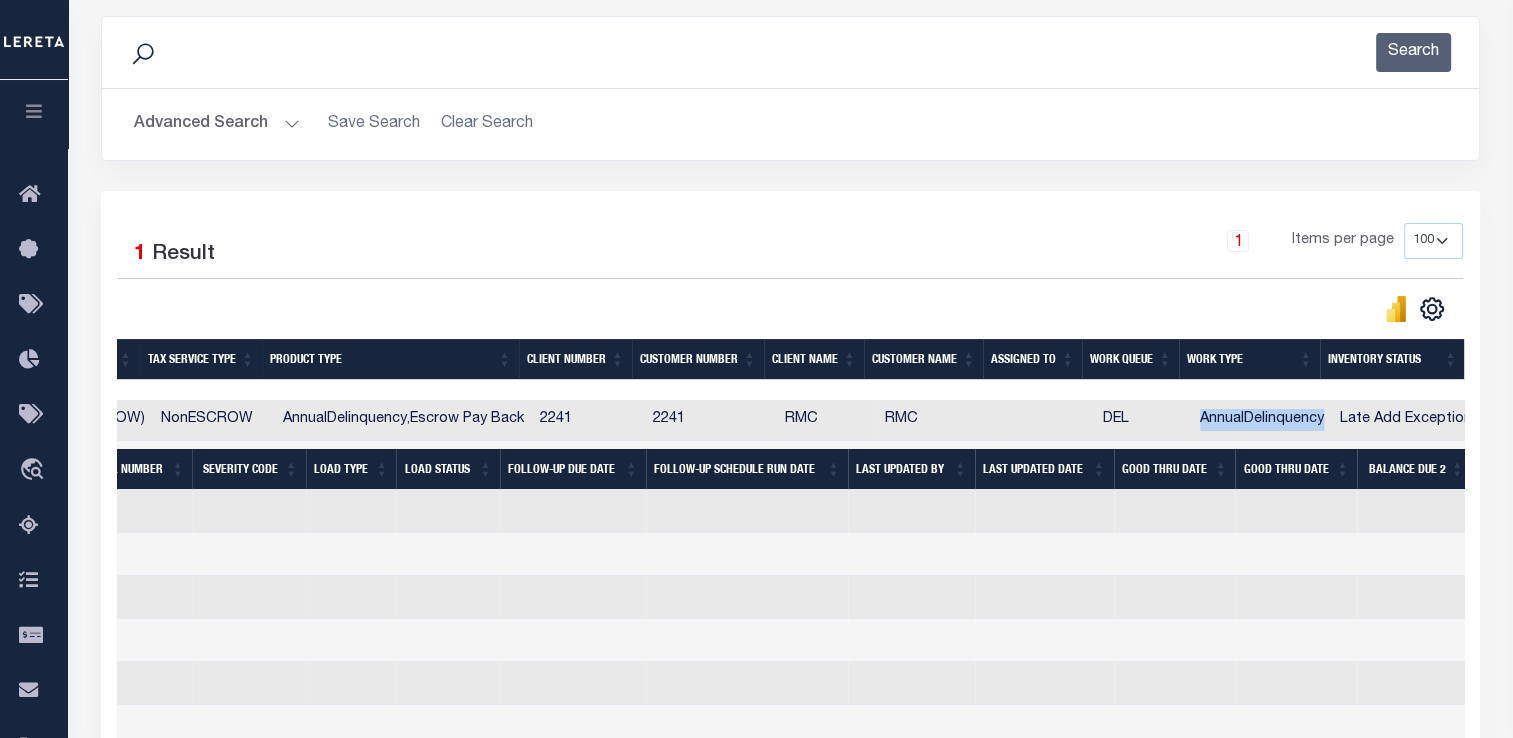 drag, startPoint x: 1179, startPoint y: 431, endPoint x: 1307, endPoint y: 422, distance: 128.31601 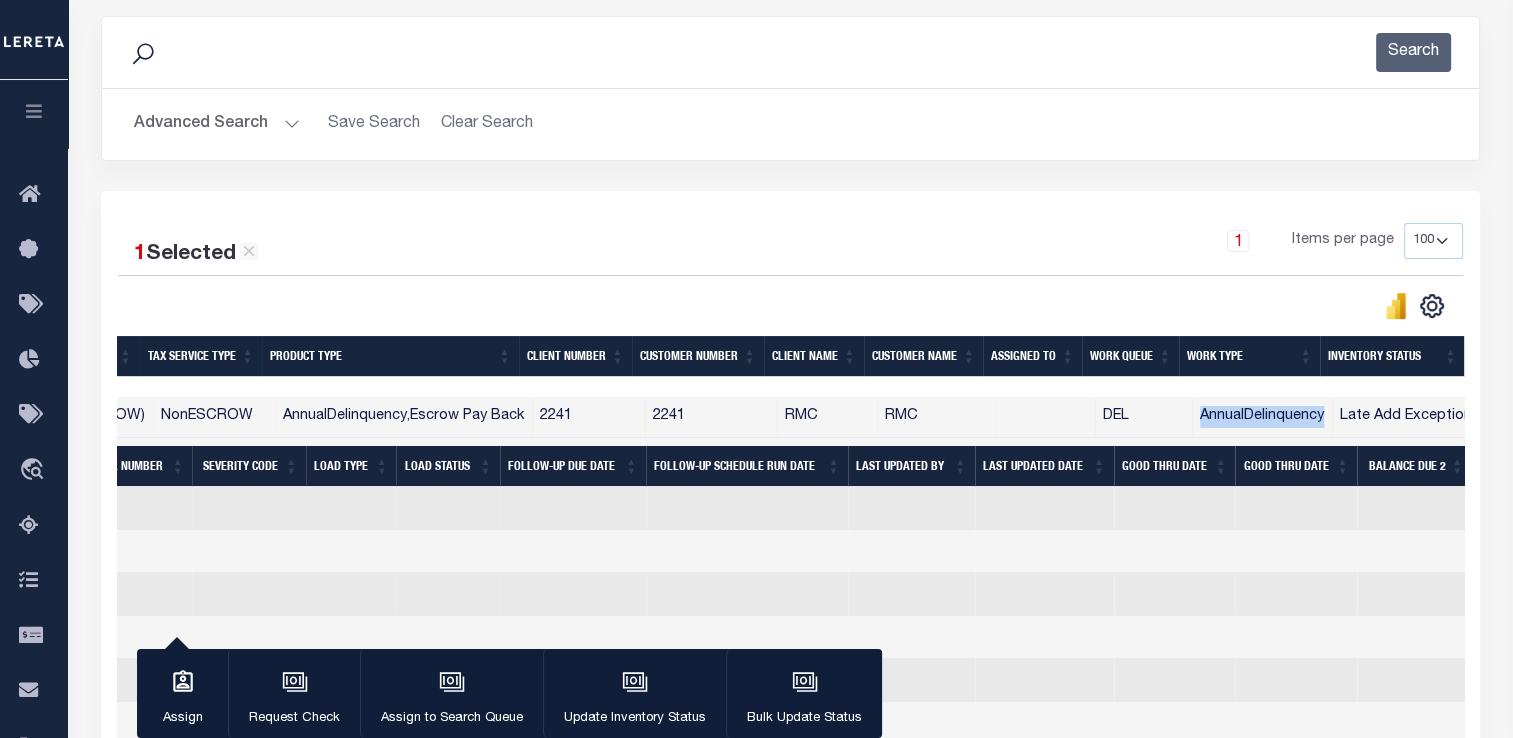 drag, startPoint x: 1307, startPoint y: 422, endPoint x: 1229, endPoint y: 418, distance: 78.10249 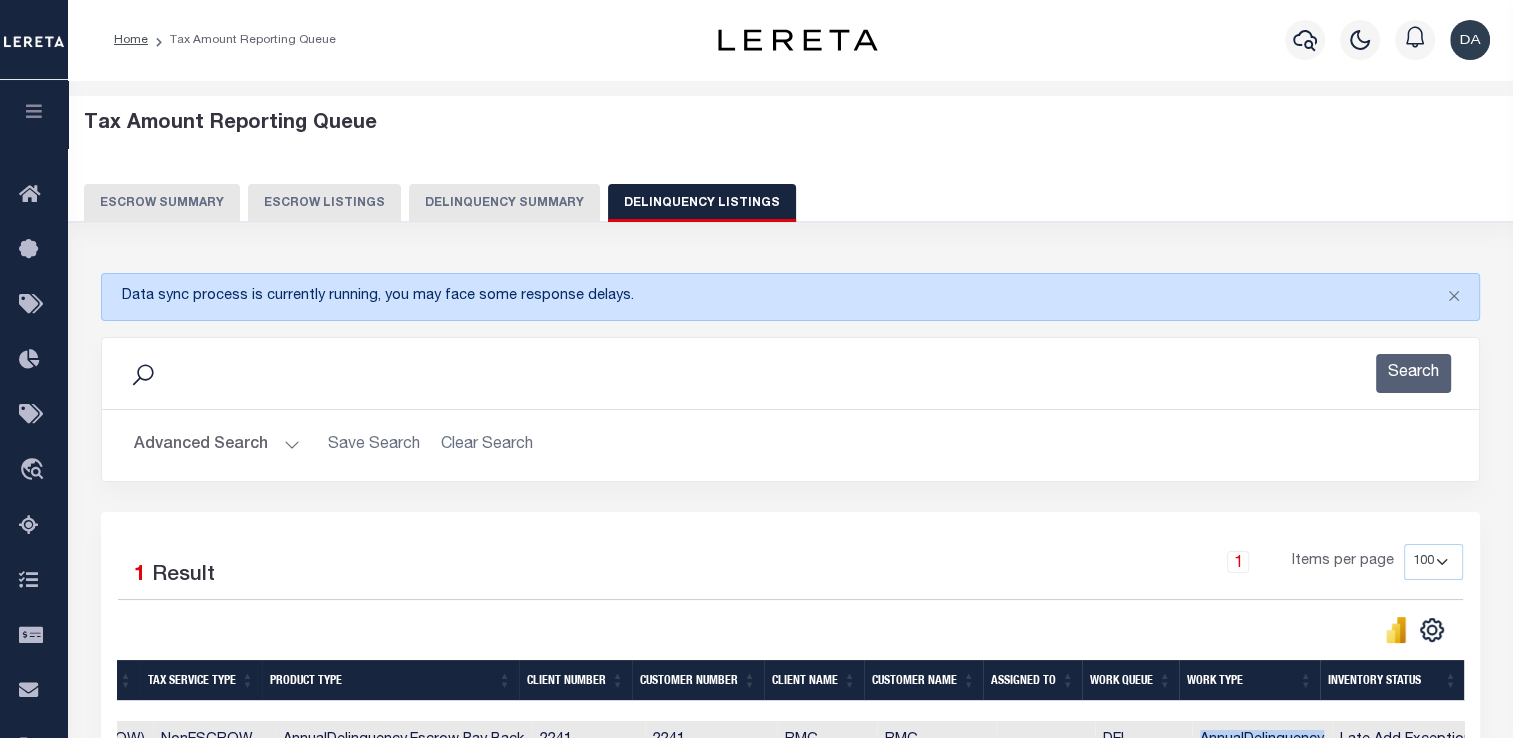 click on "Delinquency Summary" at bounding box center [504, 203] 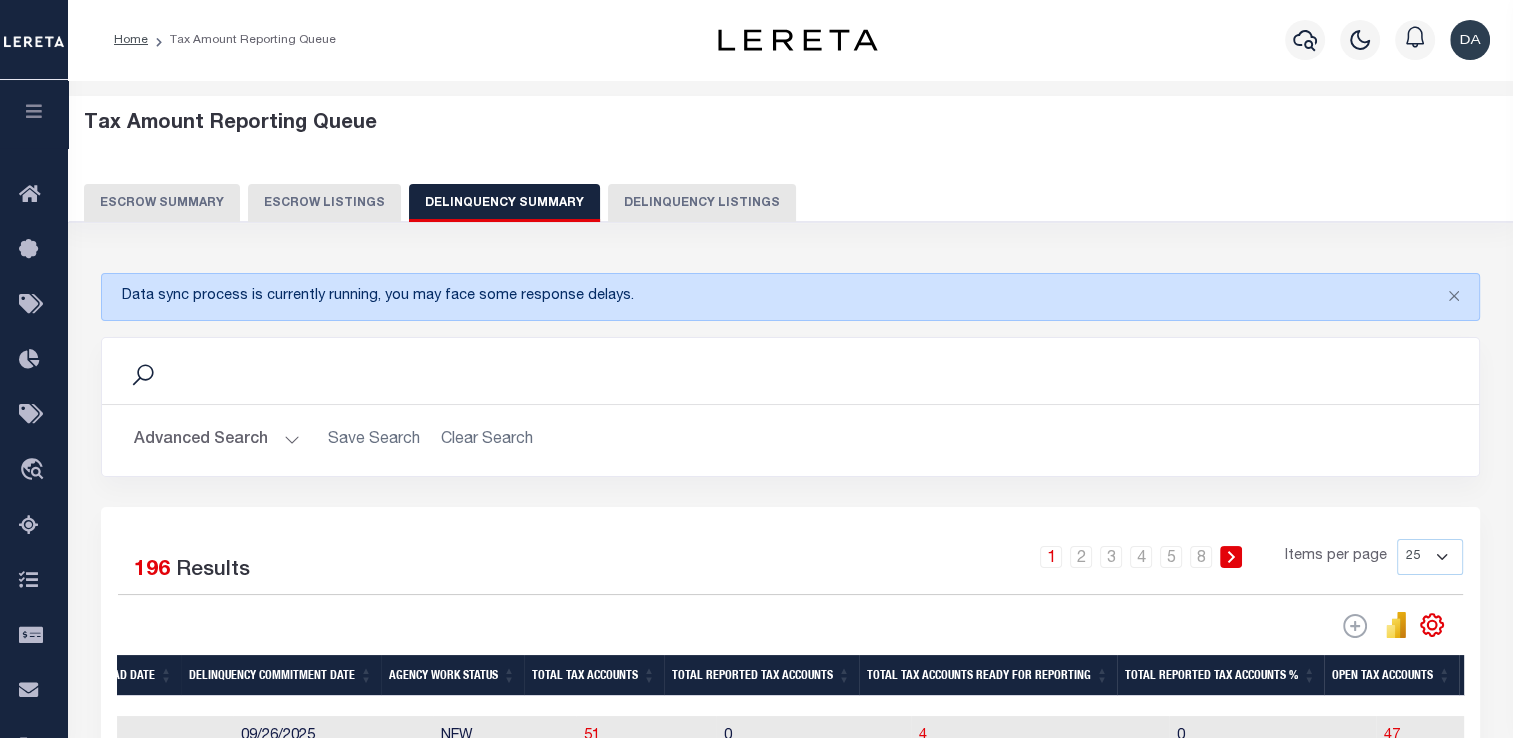 click on "Advanced Search" at bounding box center (217, 440) 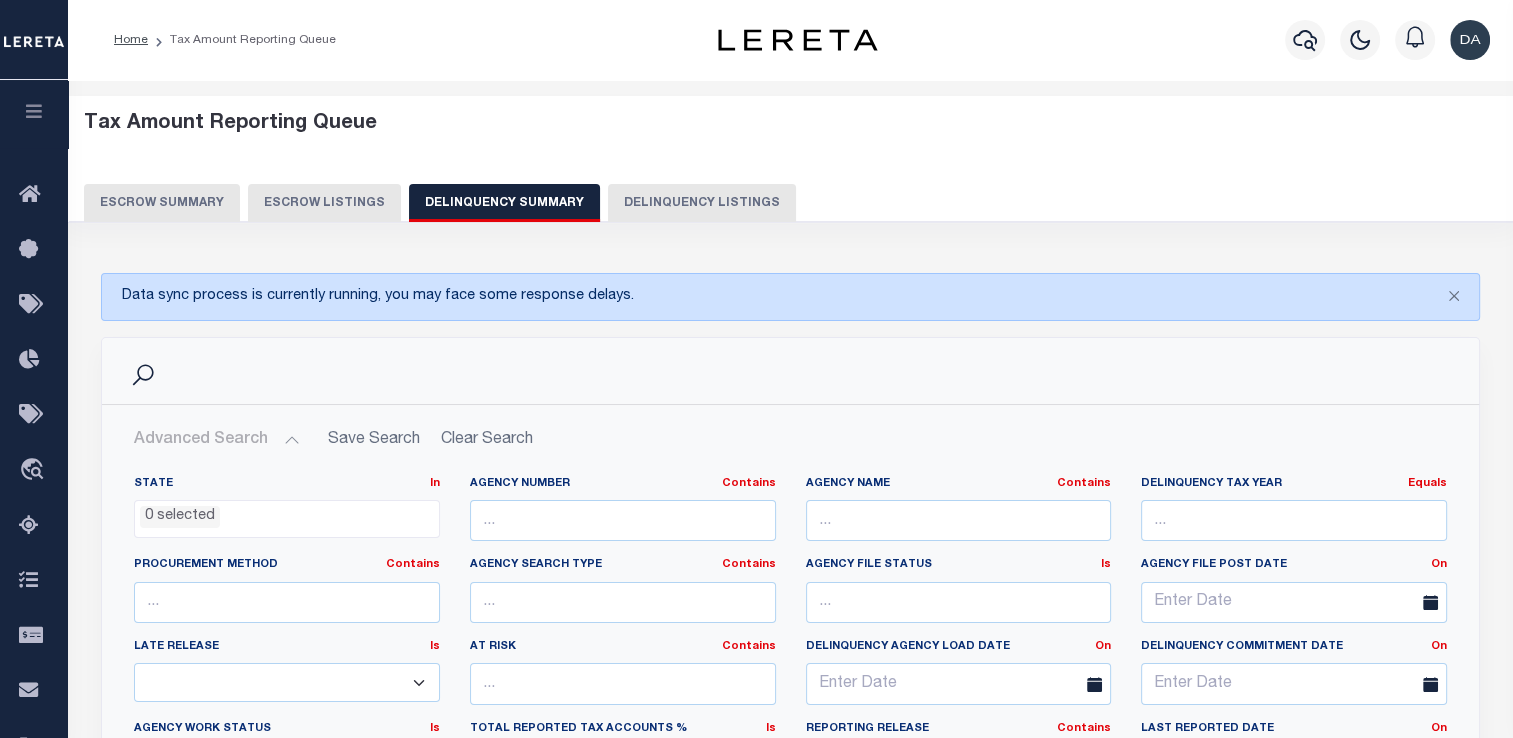 scroll, scrollTop: 400, scrollLeft: 0, axis: vertical 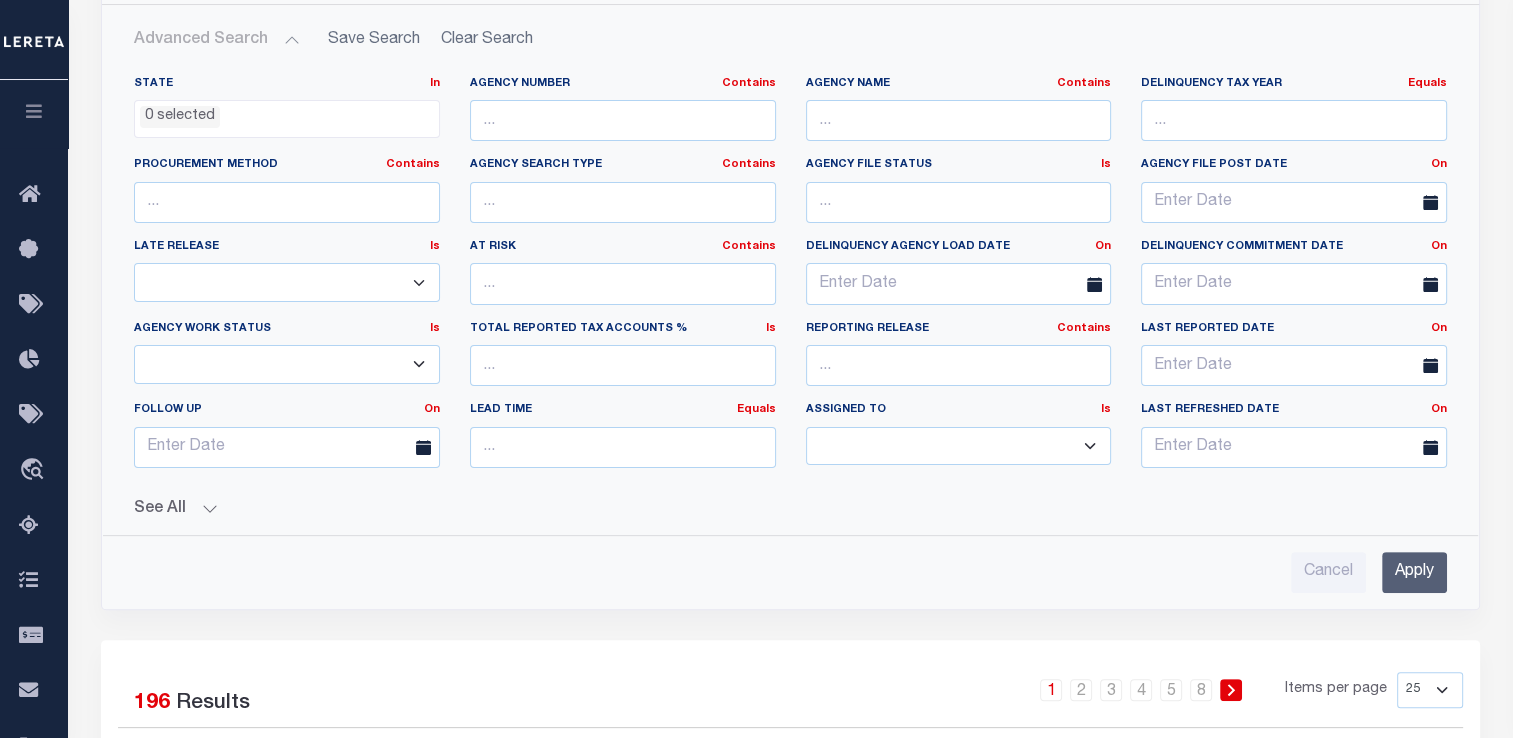 click on "See All" at bounding box center (790, 509) 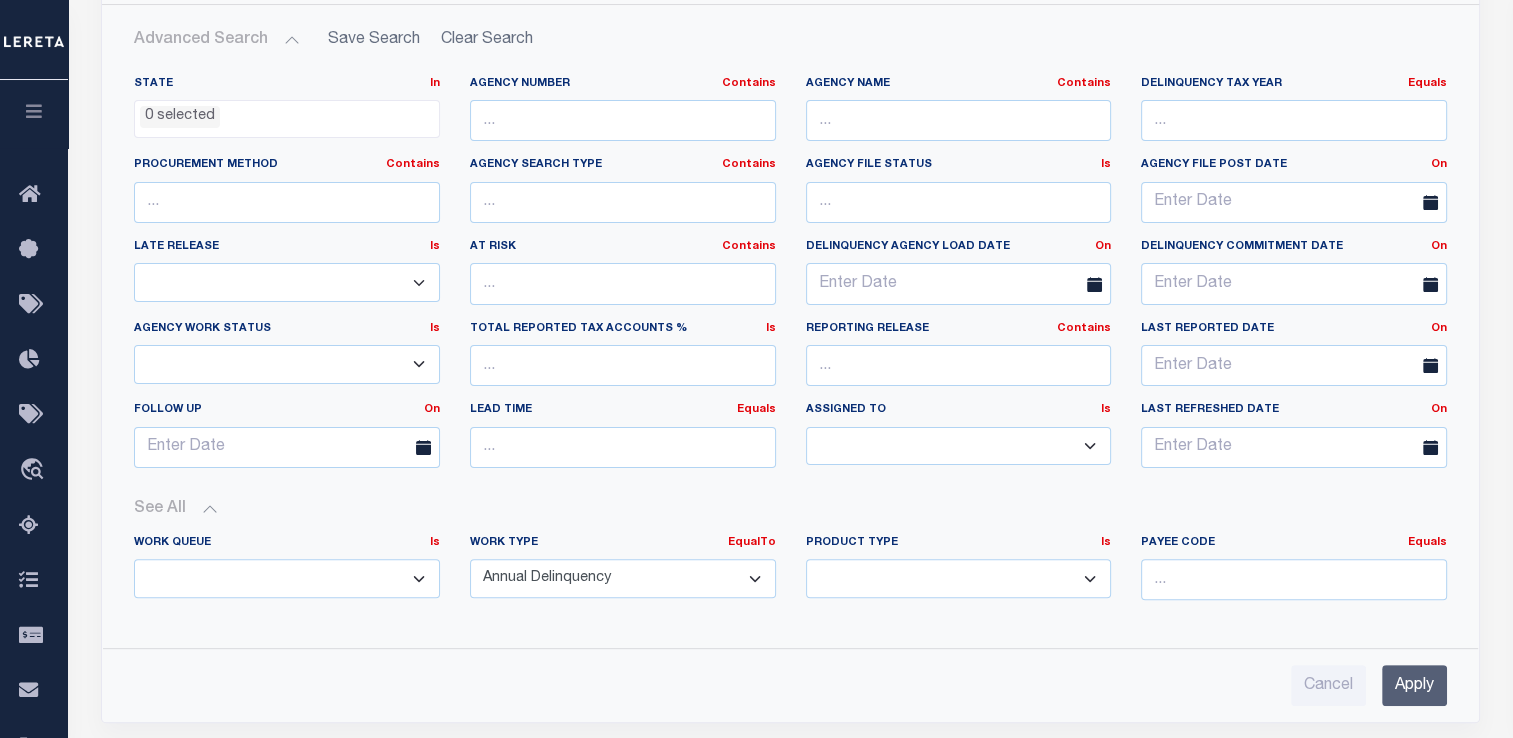 click on "Annual Delinquency Back Search Payment Status Check DTRACK" at bounding box center [623, 578] 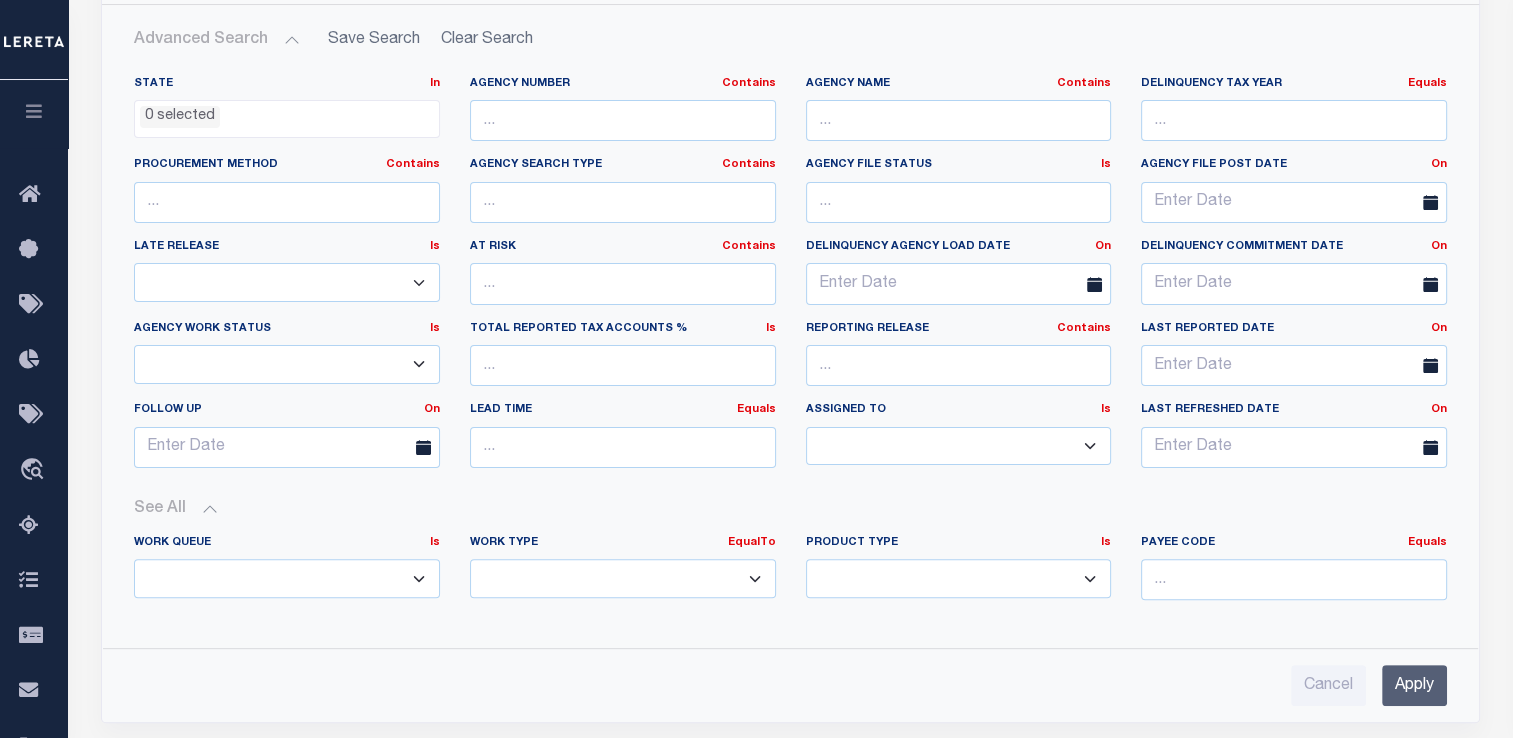 click on "Annual Delinquency Back Search Payment Status Check DTRACK" at bounding box center (623, 578) 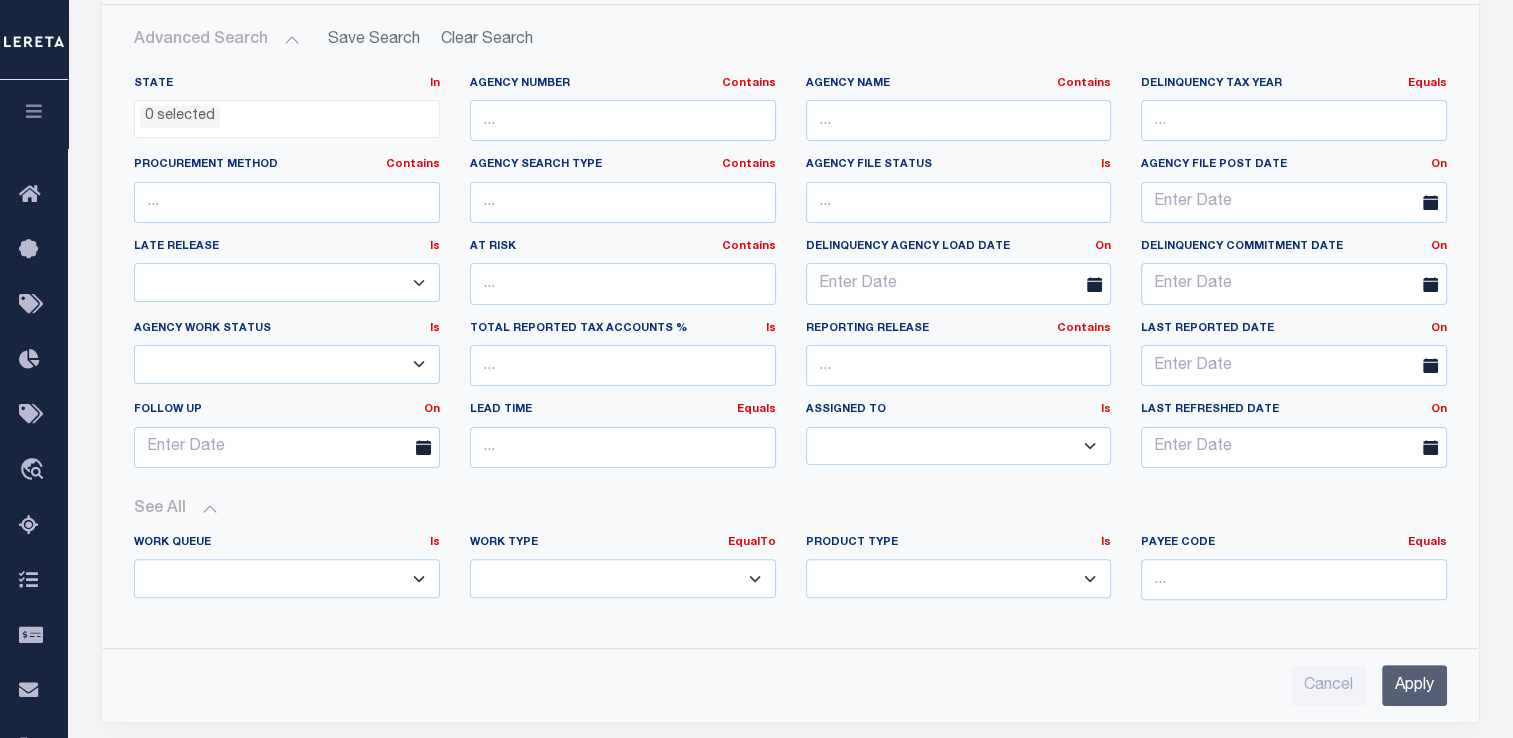 click on "Apply" at bounding box center (1414, 685) 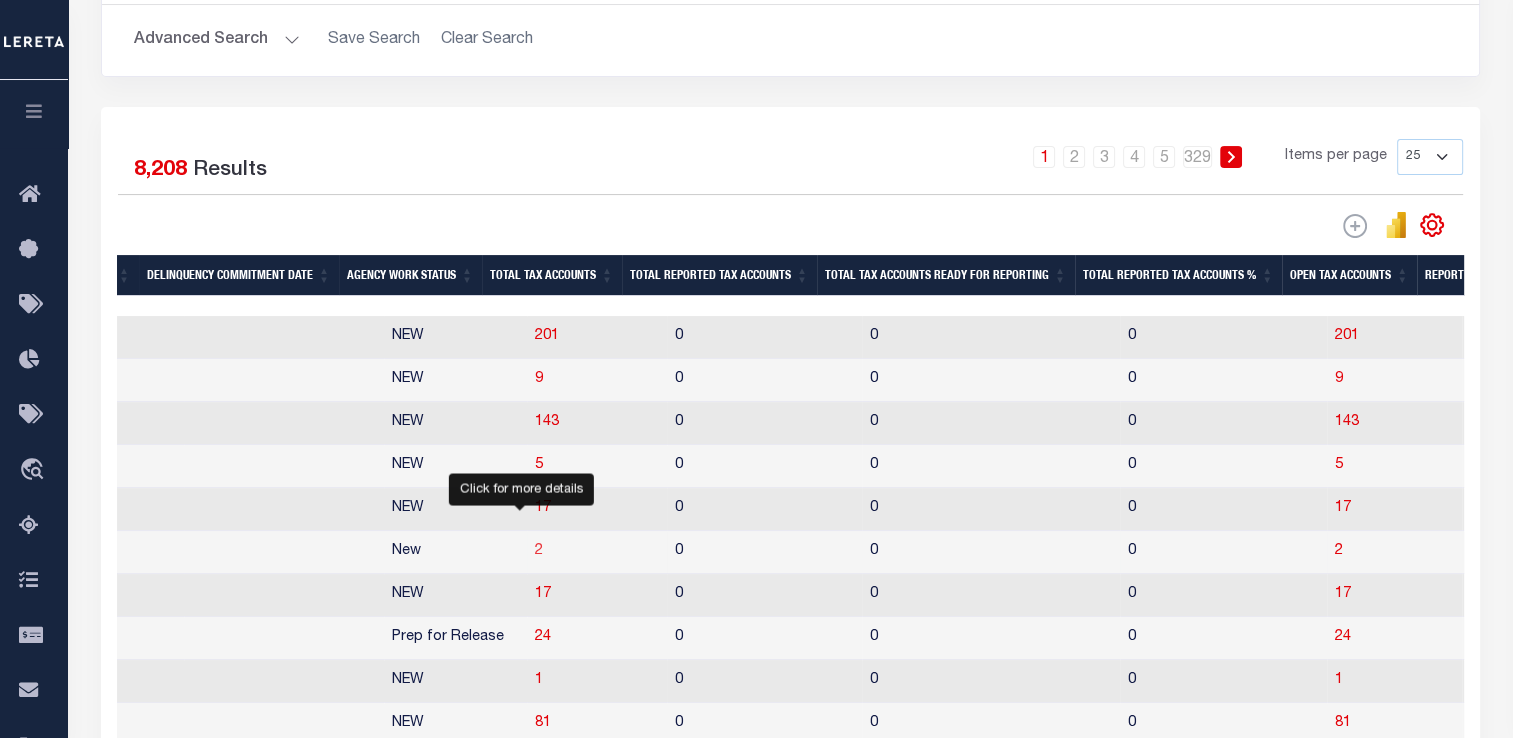 click on "2" at bounding box center (539, 551) 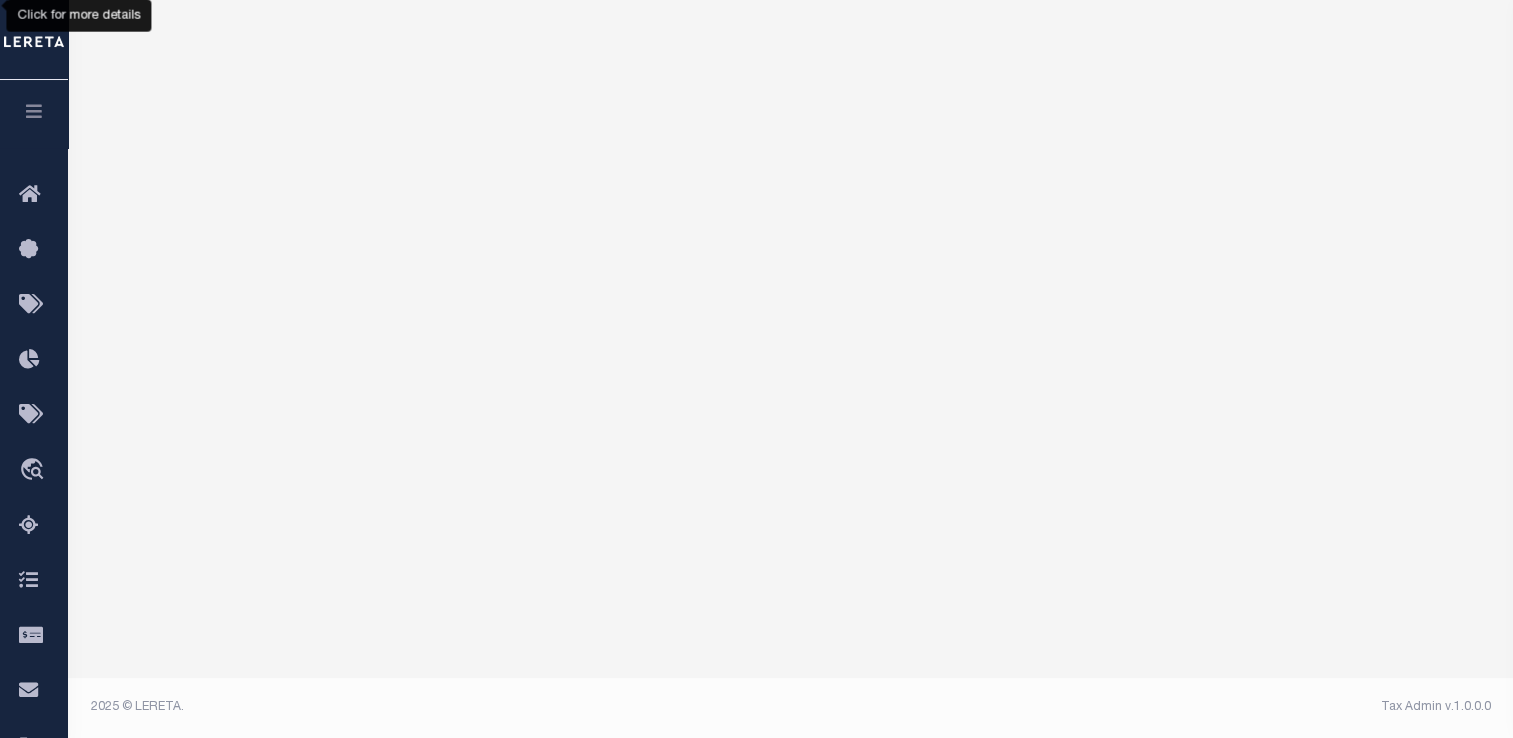 scroll, scrollTop: 321, scrollLeft: 0, axis: vertical 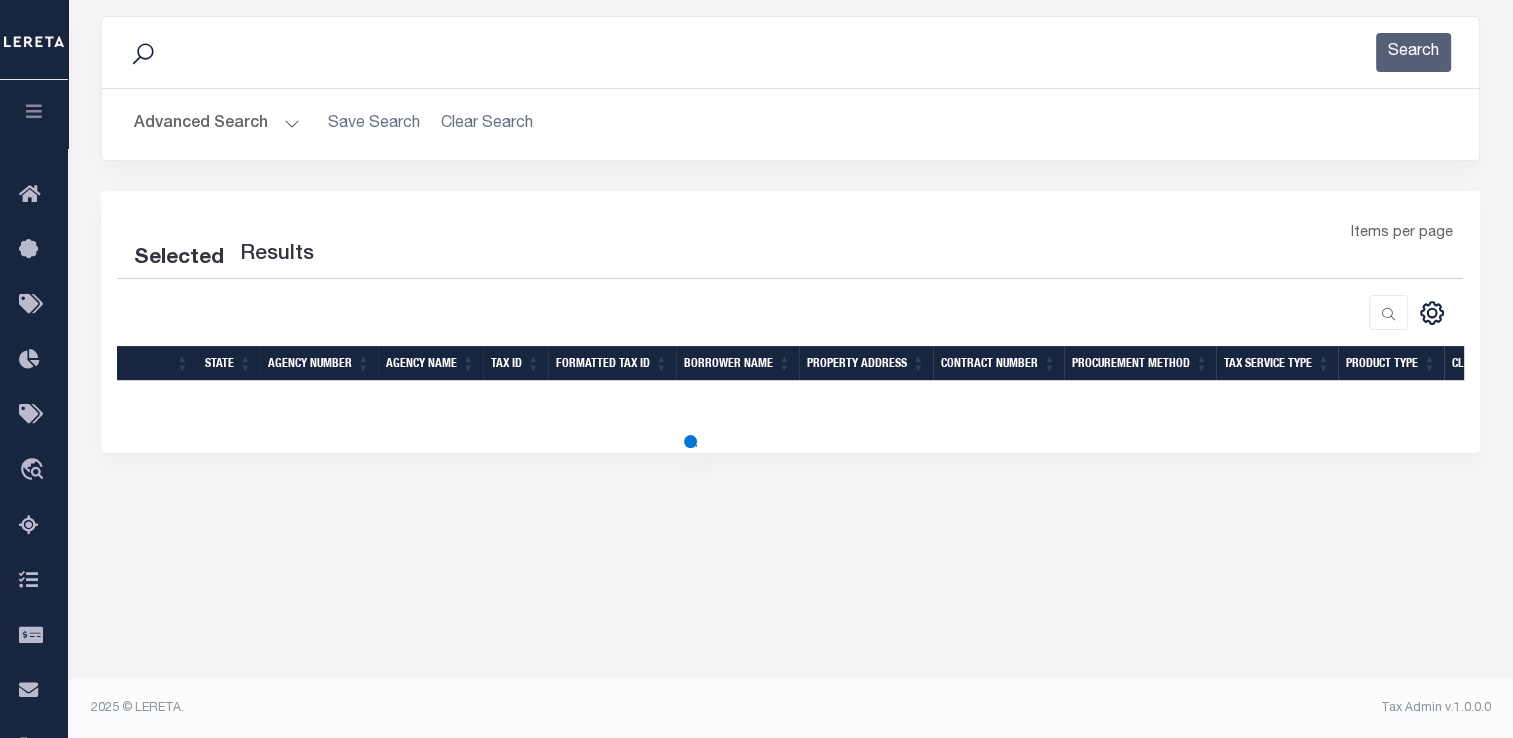 select on "100" 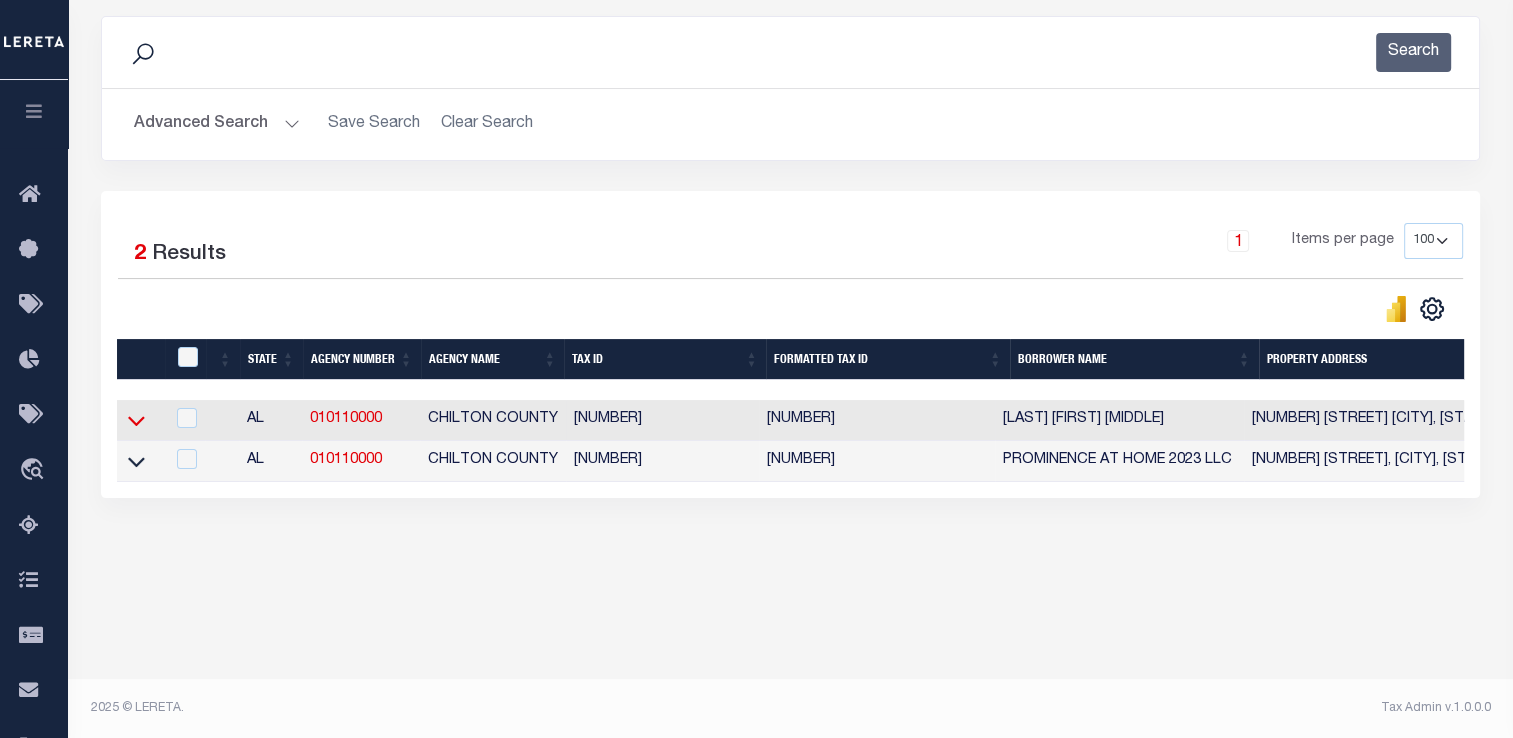 click 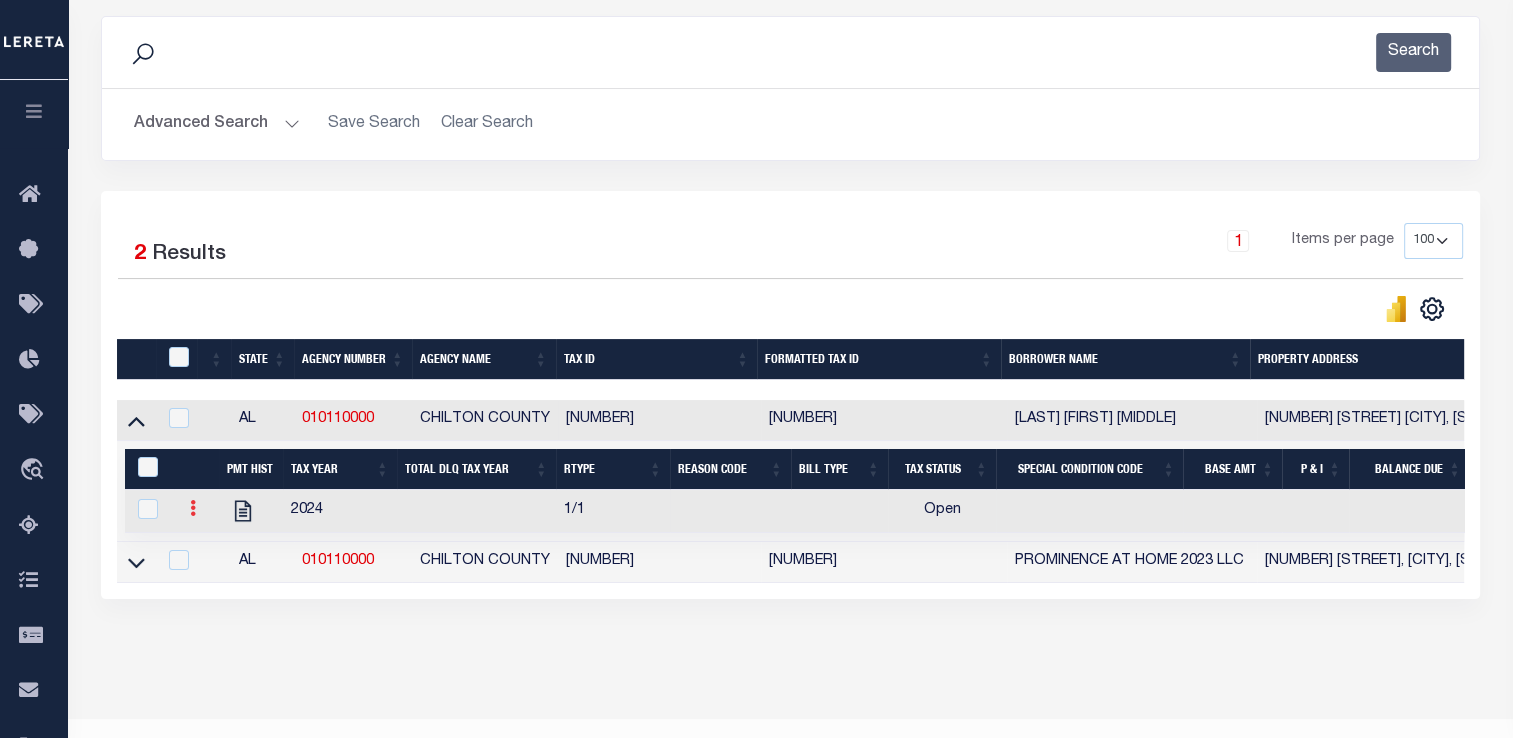 click at bounding box center [193, 508] 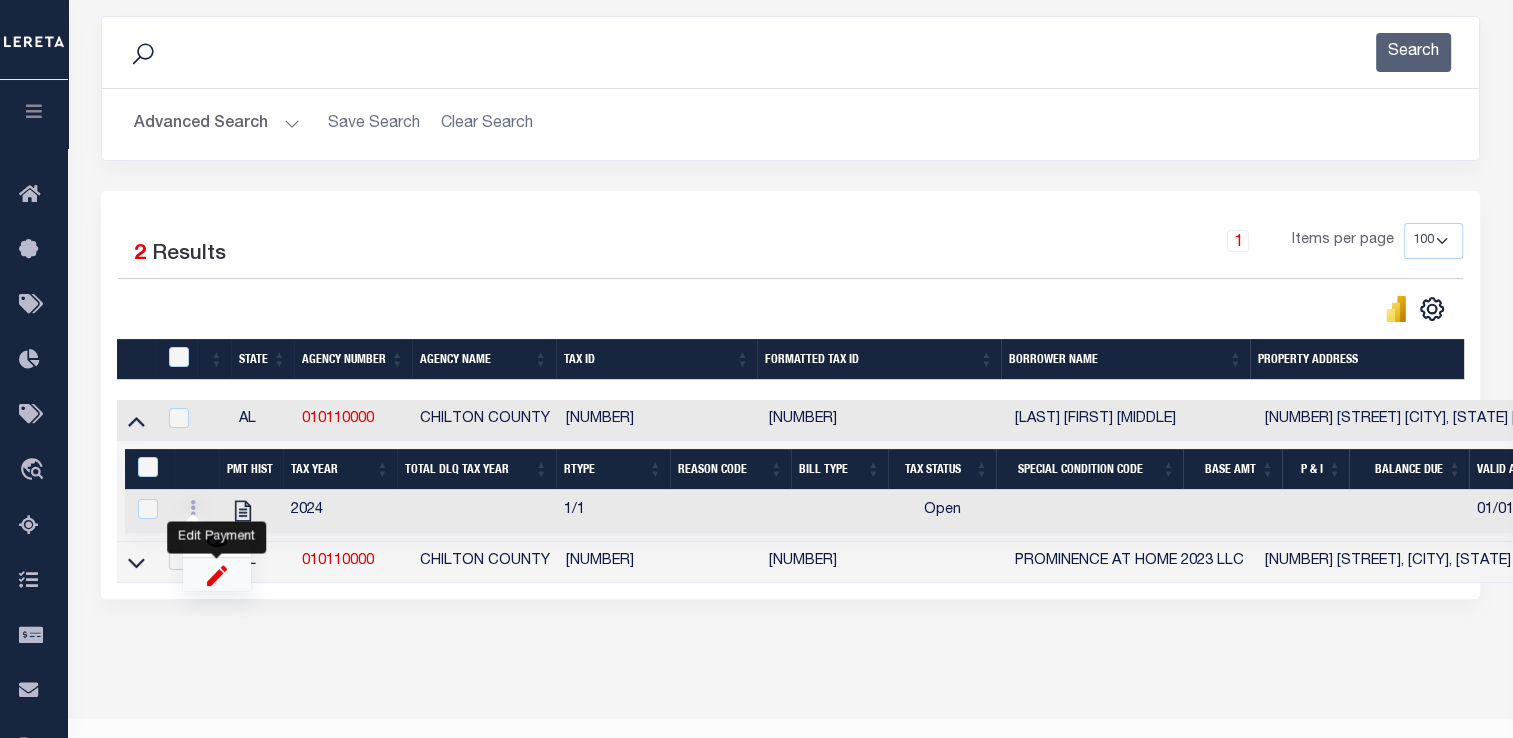 click at bounding box center [217, 574] 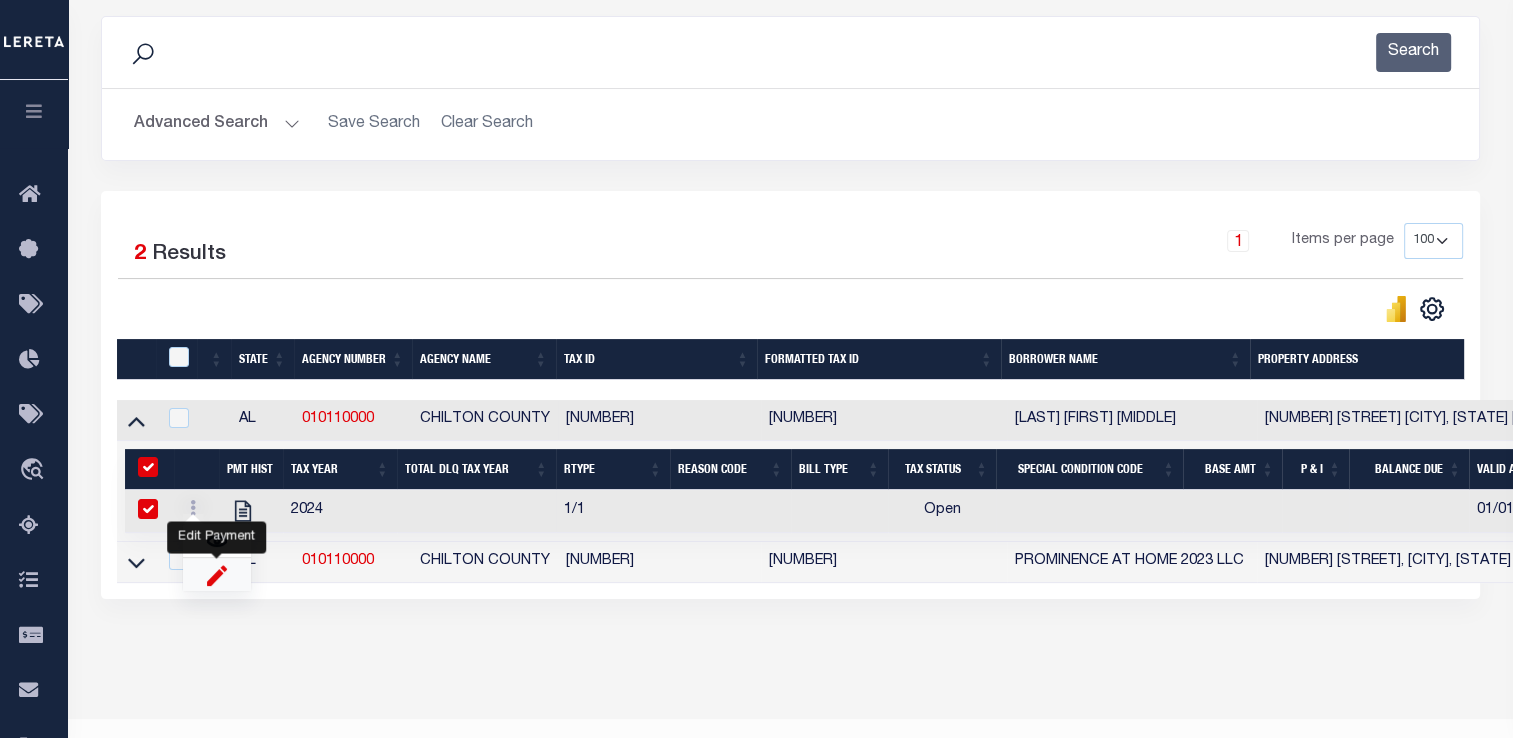 select 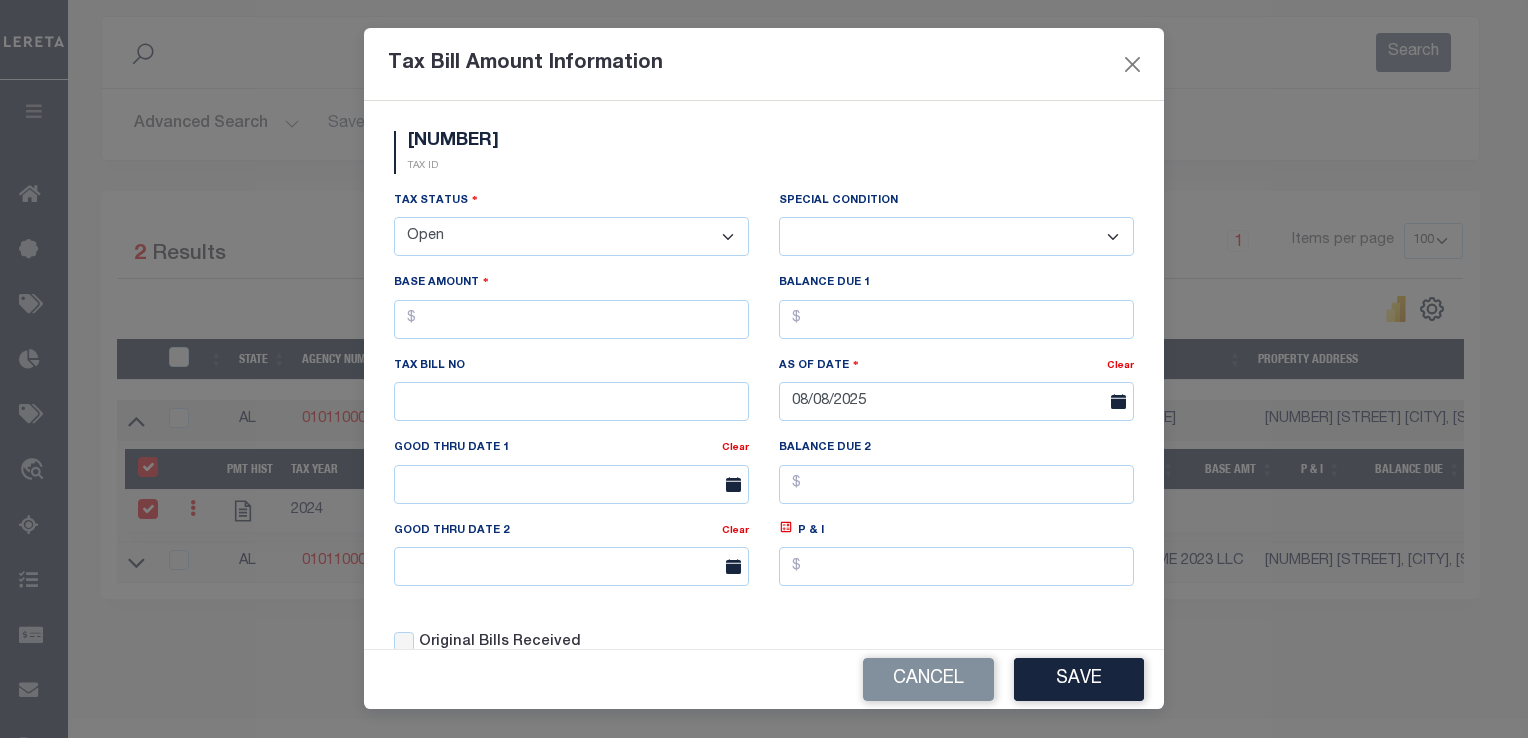 click on "- Select Status -
Open
Due/Unpaid
Paid
Incomplete
No Tax Due
Internal Refund Processed
New" at bounding box center [571, 236] 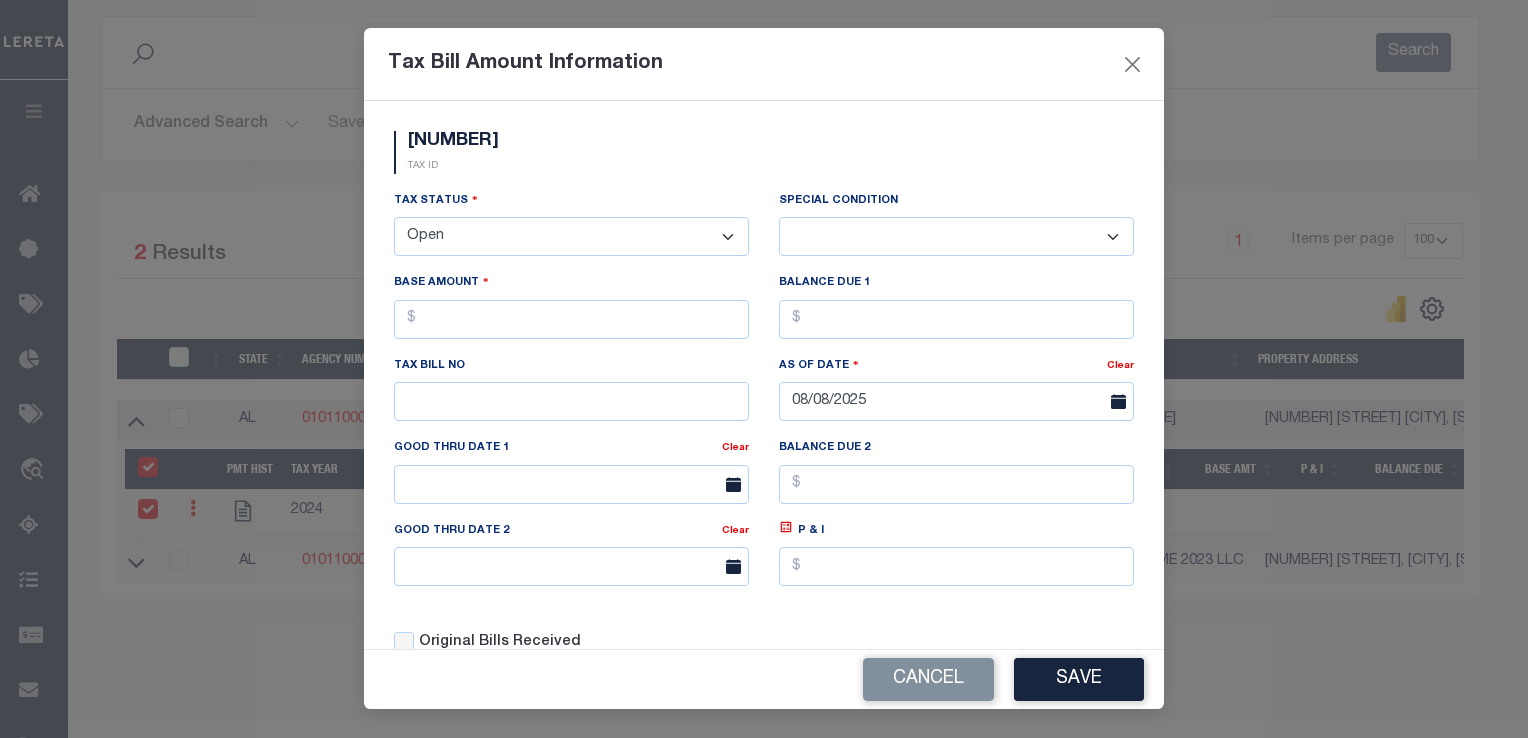 select on "NTX" 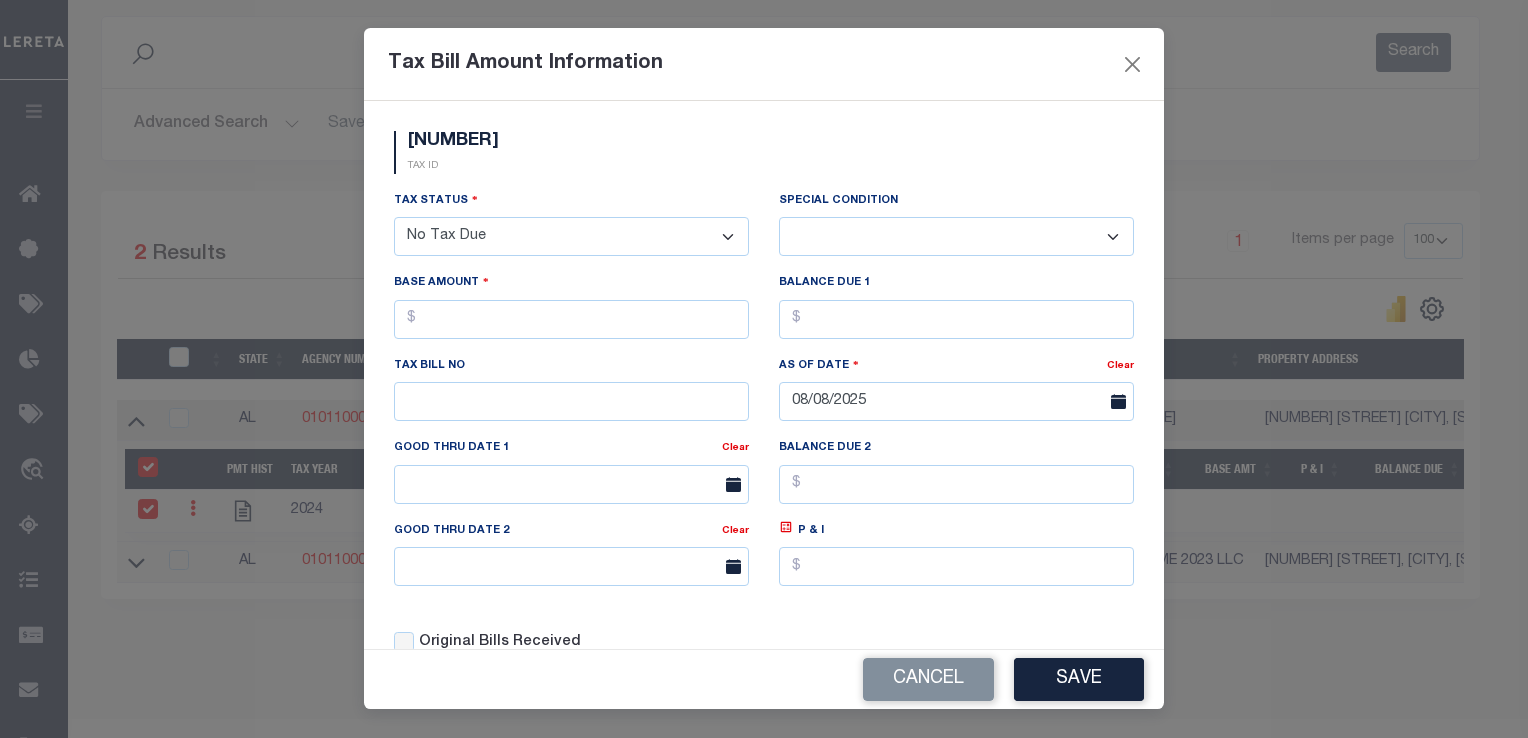 click on "- Select Status -
Open
Due/Unpaid
Paid
Incomplete
No Tax Due
Internal Refund Processed
New" at bounding box center [571, 236] 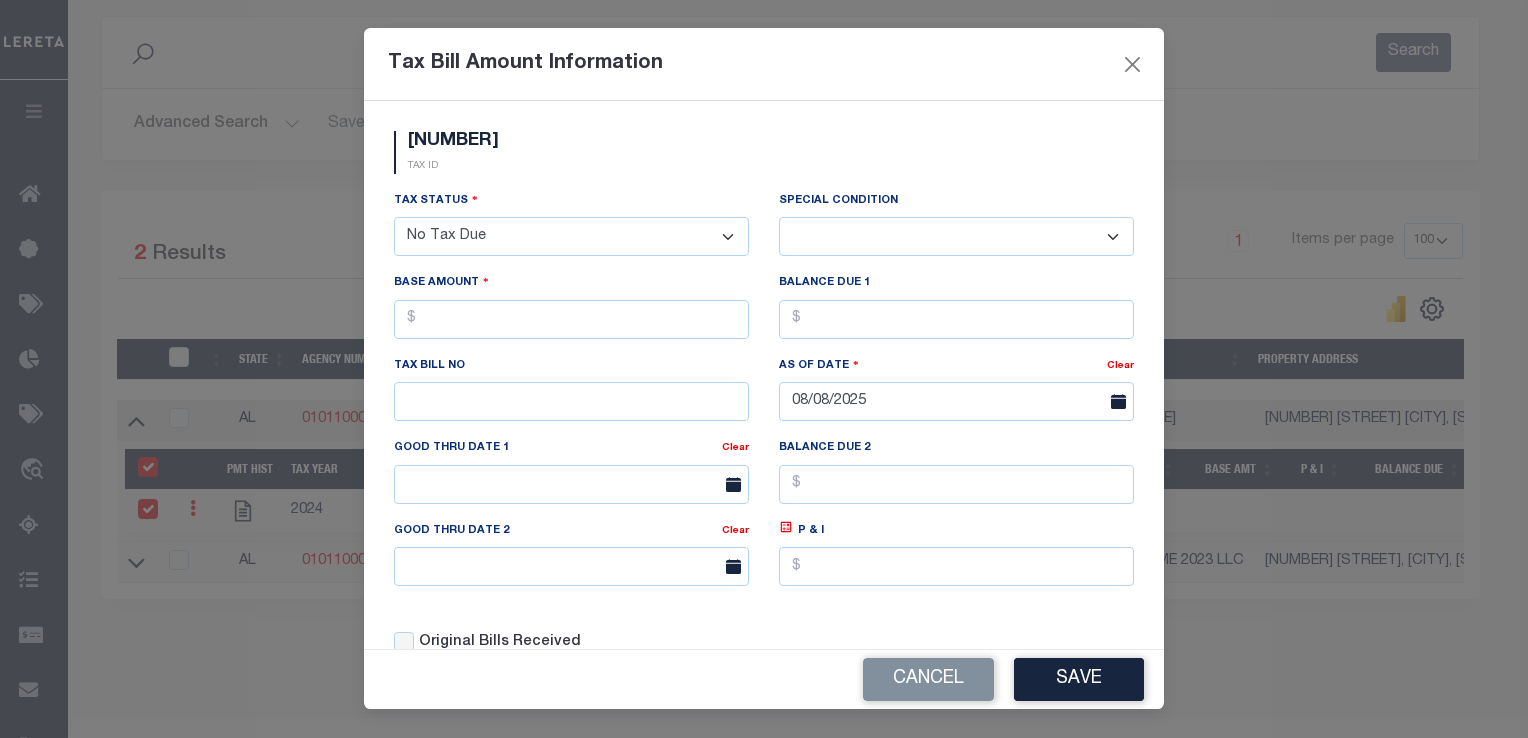 select on "0" 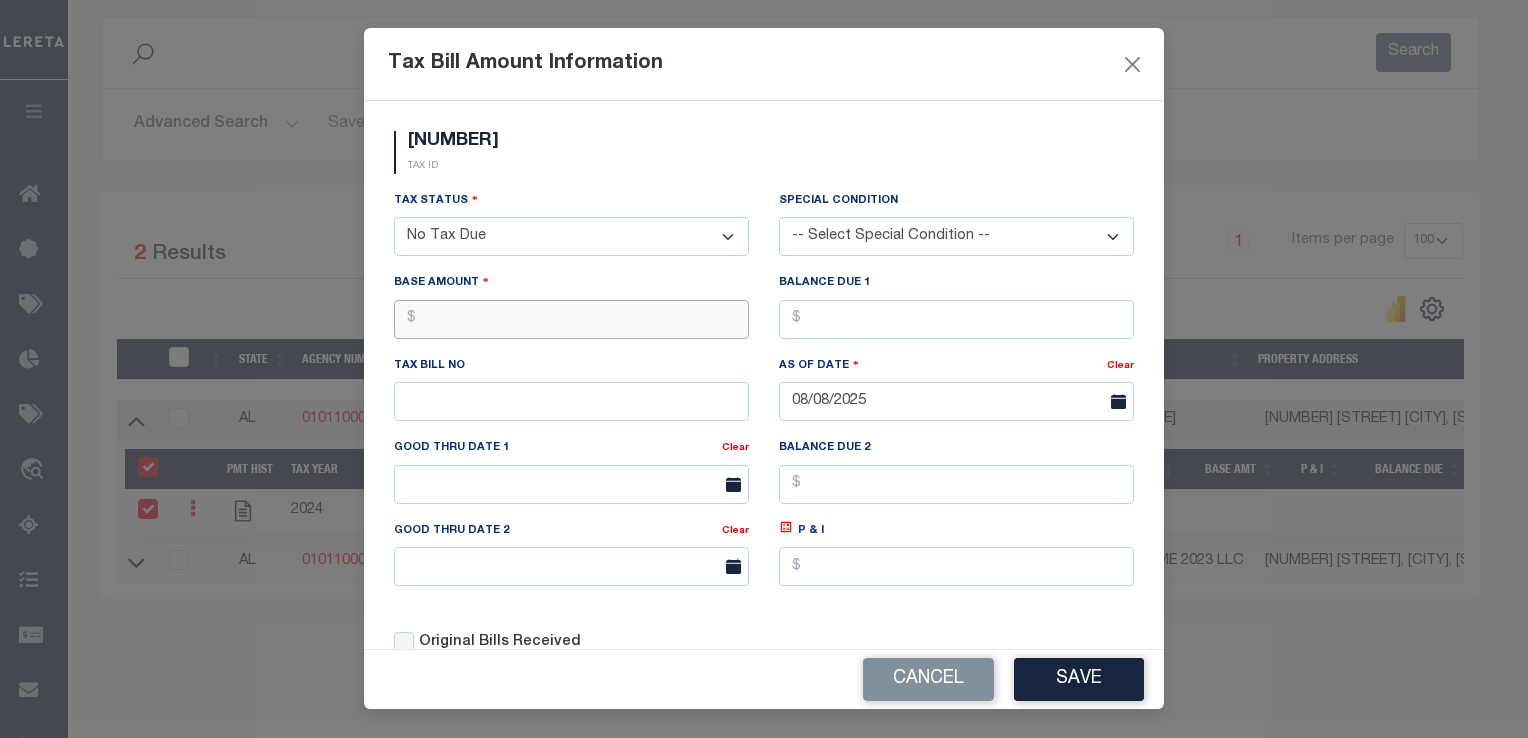 click at bounding box center (571, 319) 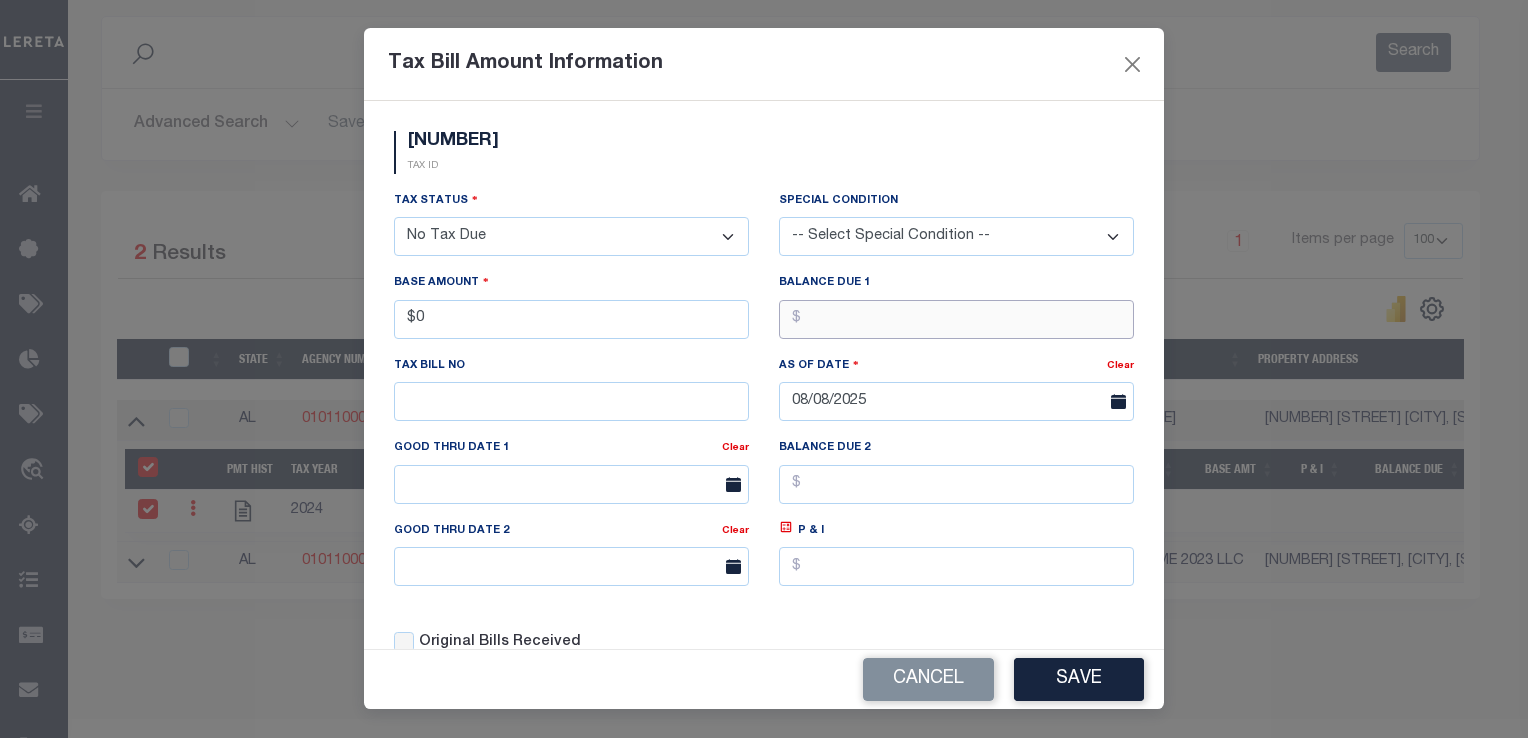 type on "$0.00" 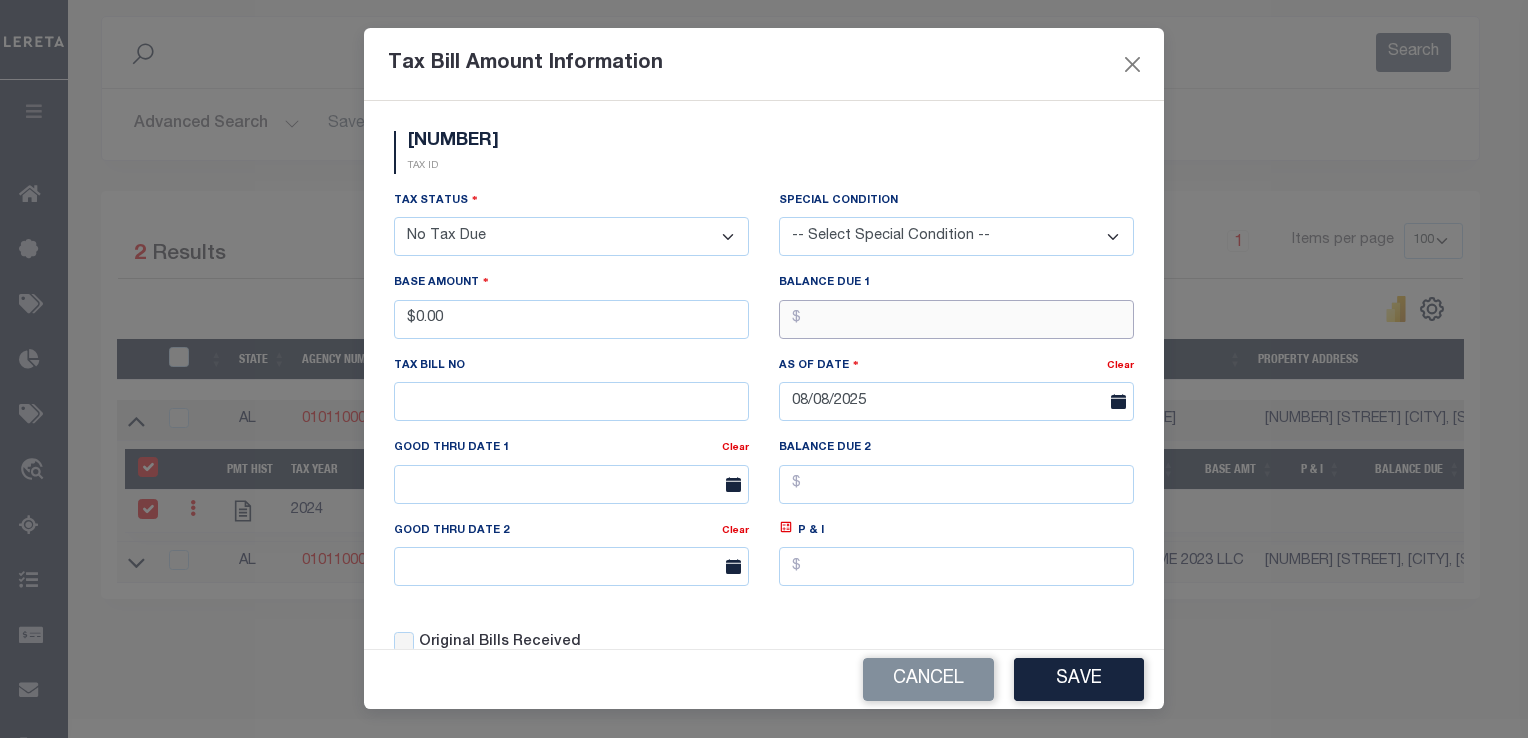 click at bounding box center (956, 319) 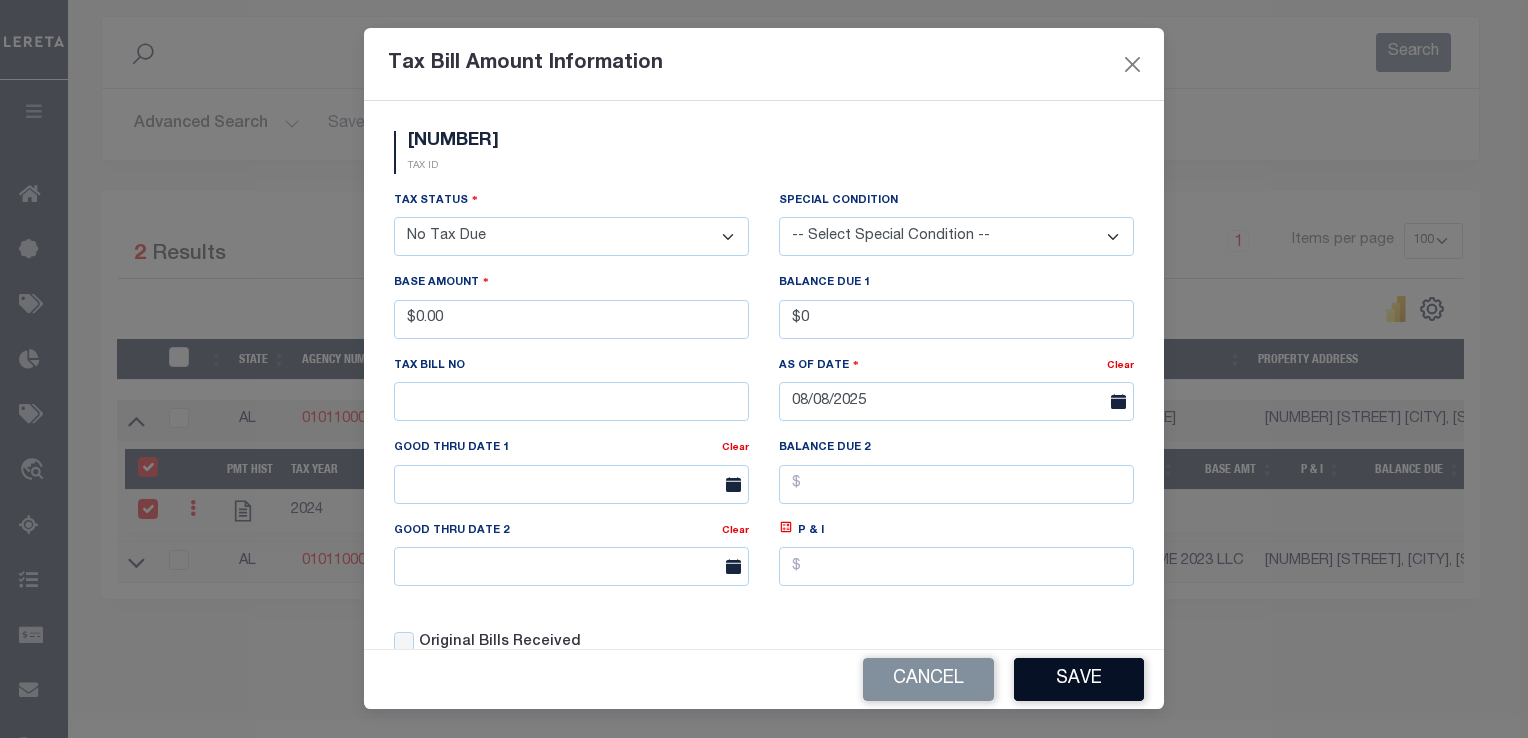 type on "$0.00" 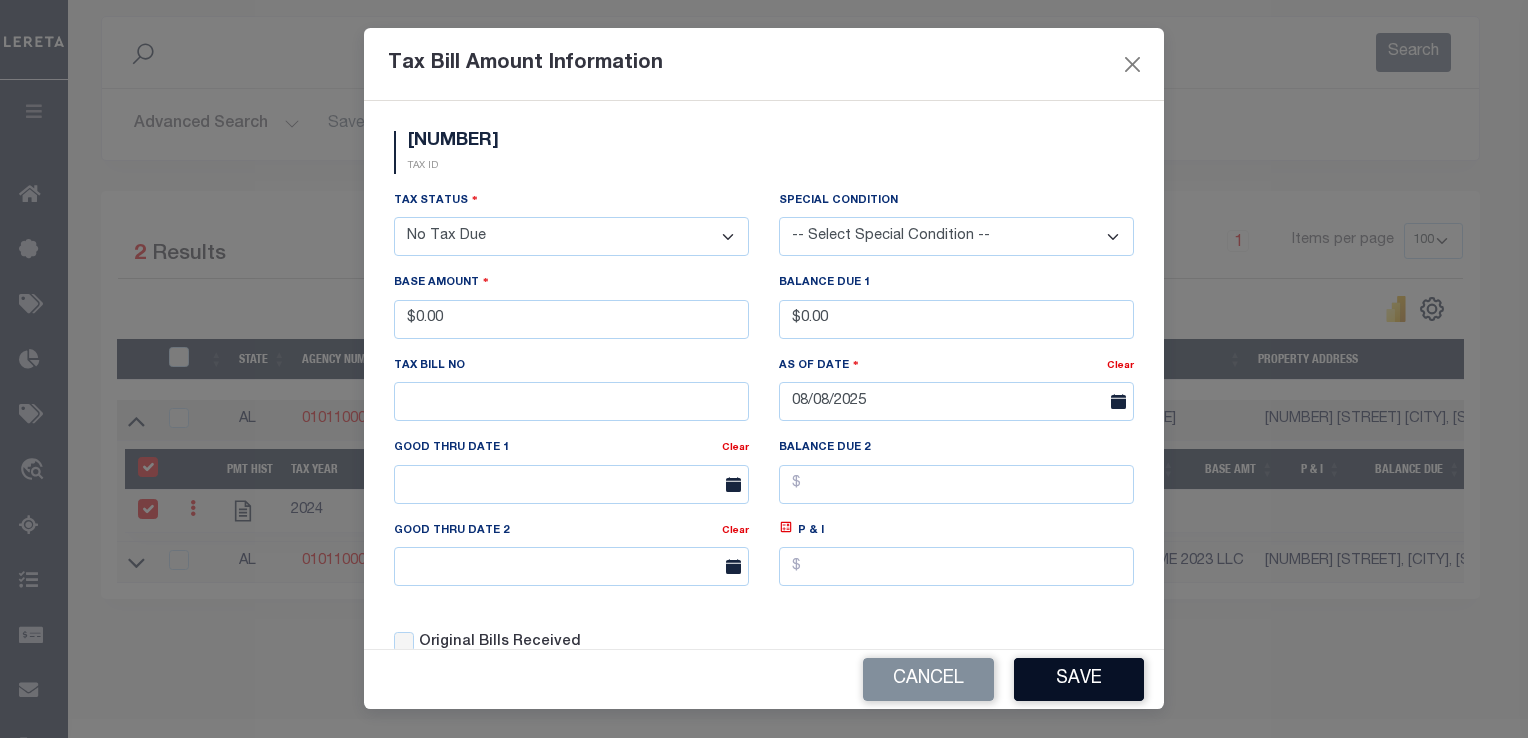 click on "Save" at bounding box center [1079, 679] 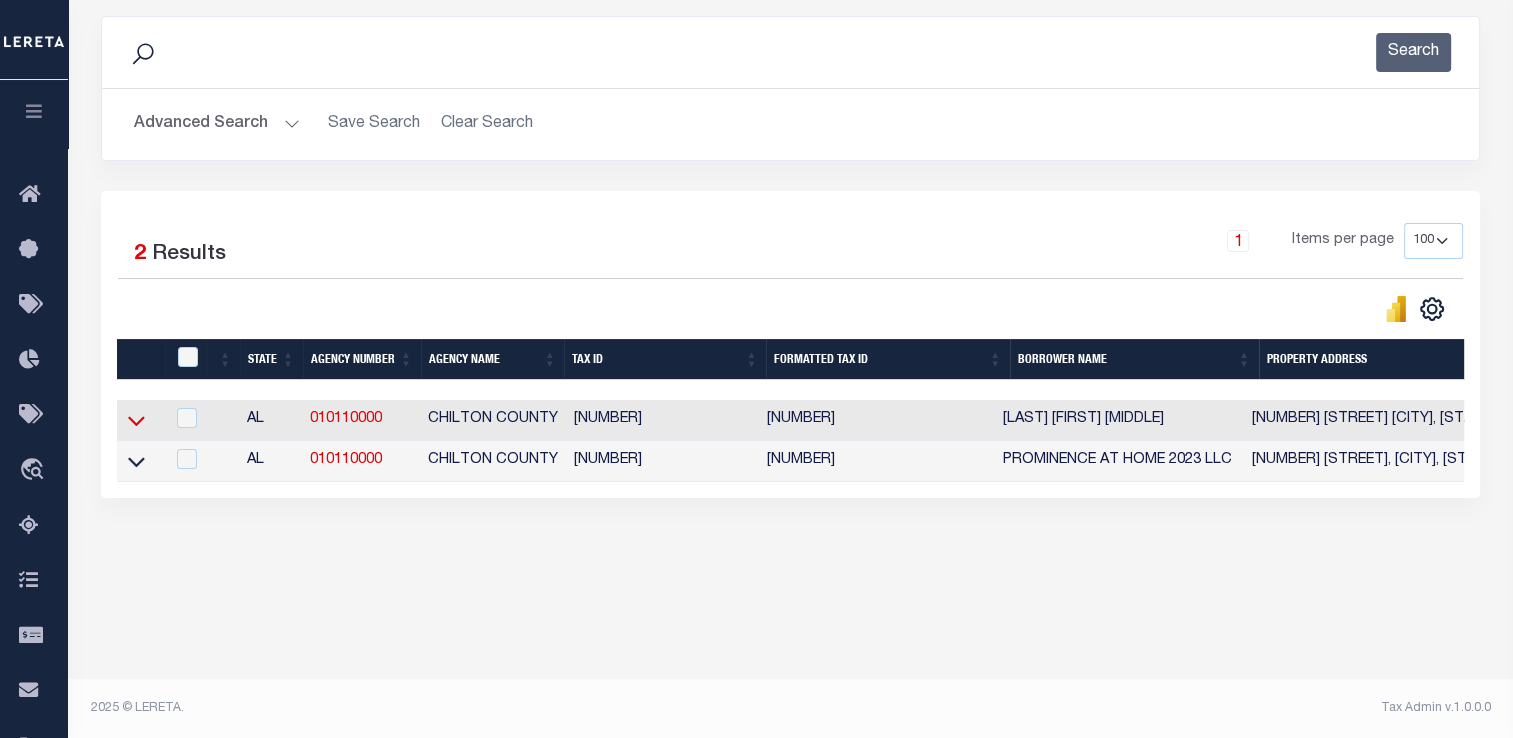 click 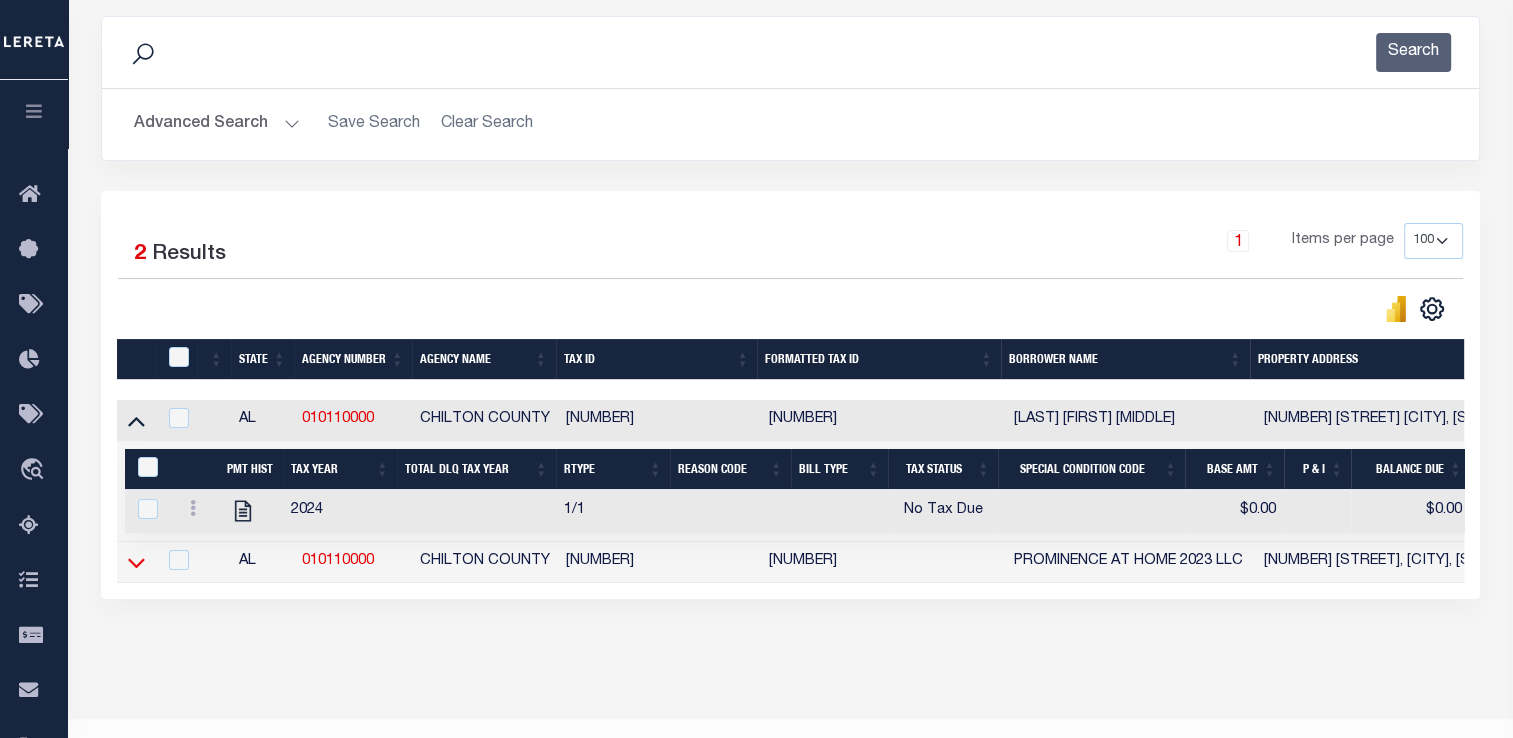 click 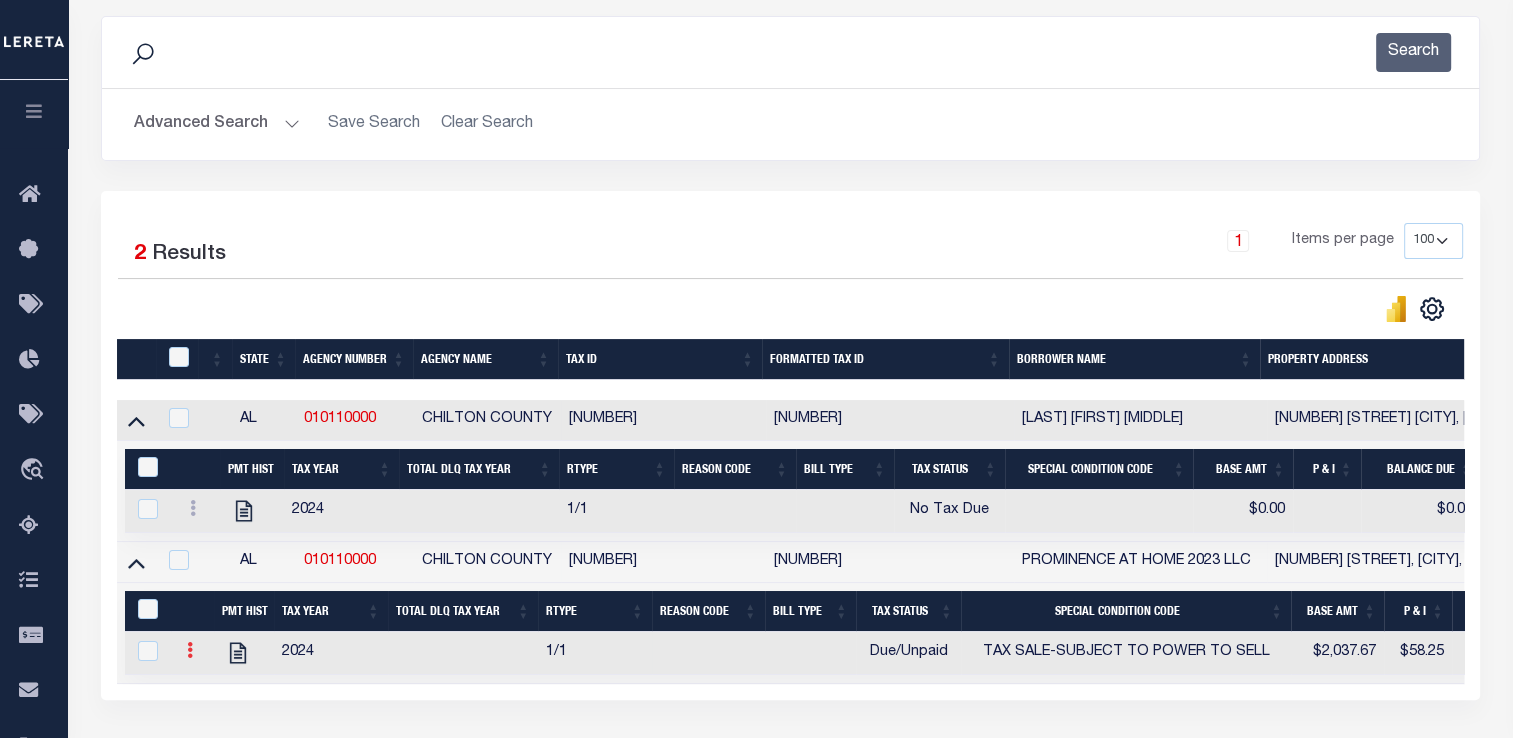 click at bounding box center [190, 650] 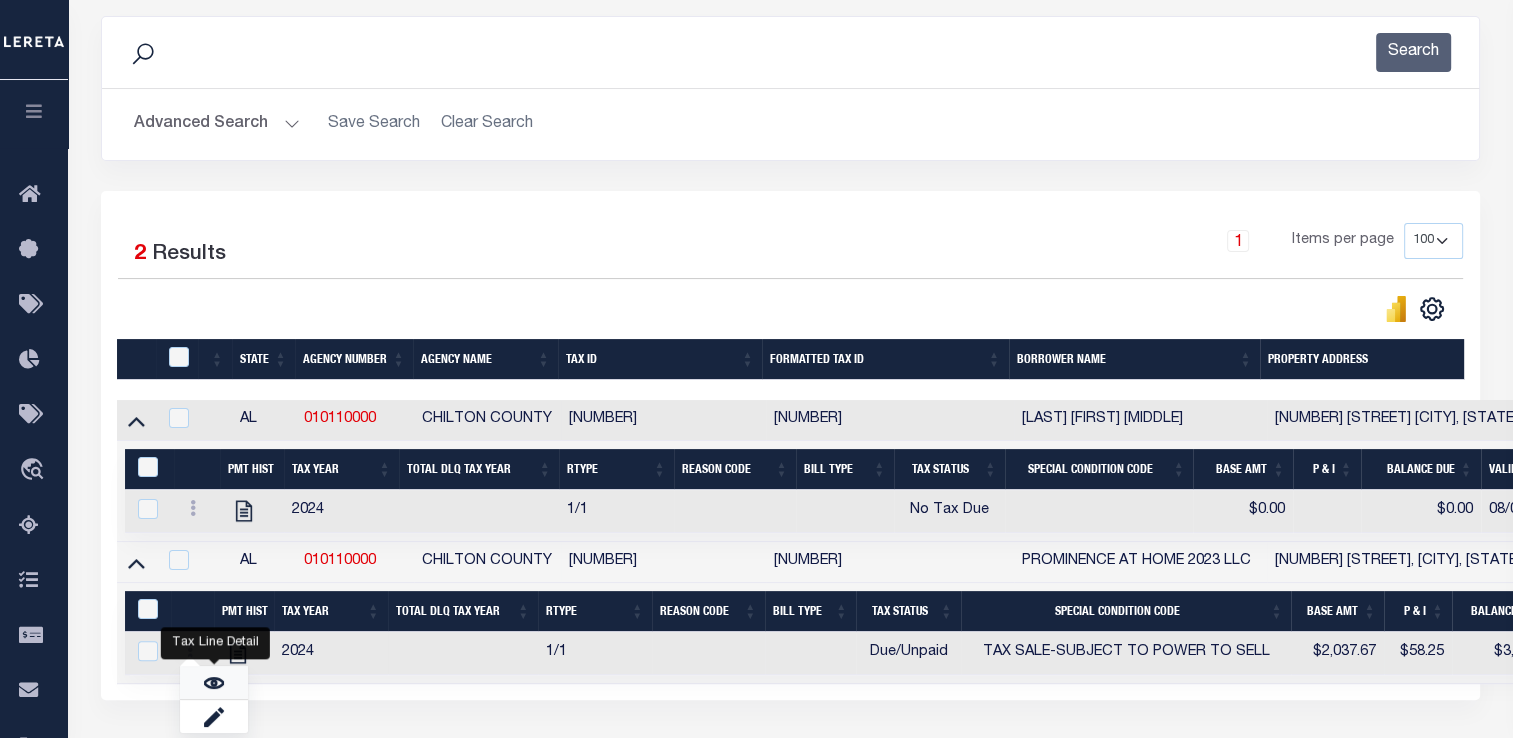 scroll, scrollTop: 465, scrollLeft: 0, axis: vertical 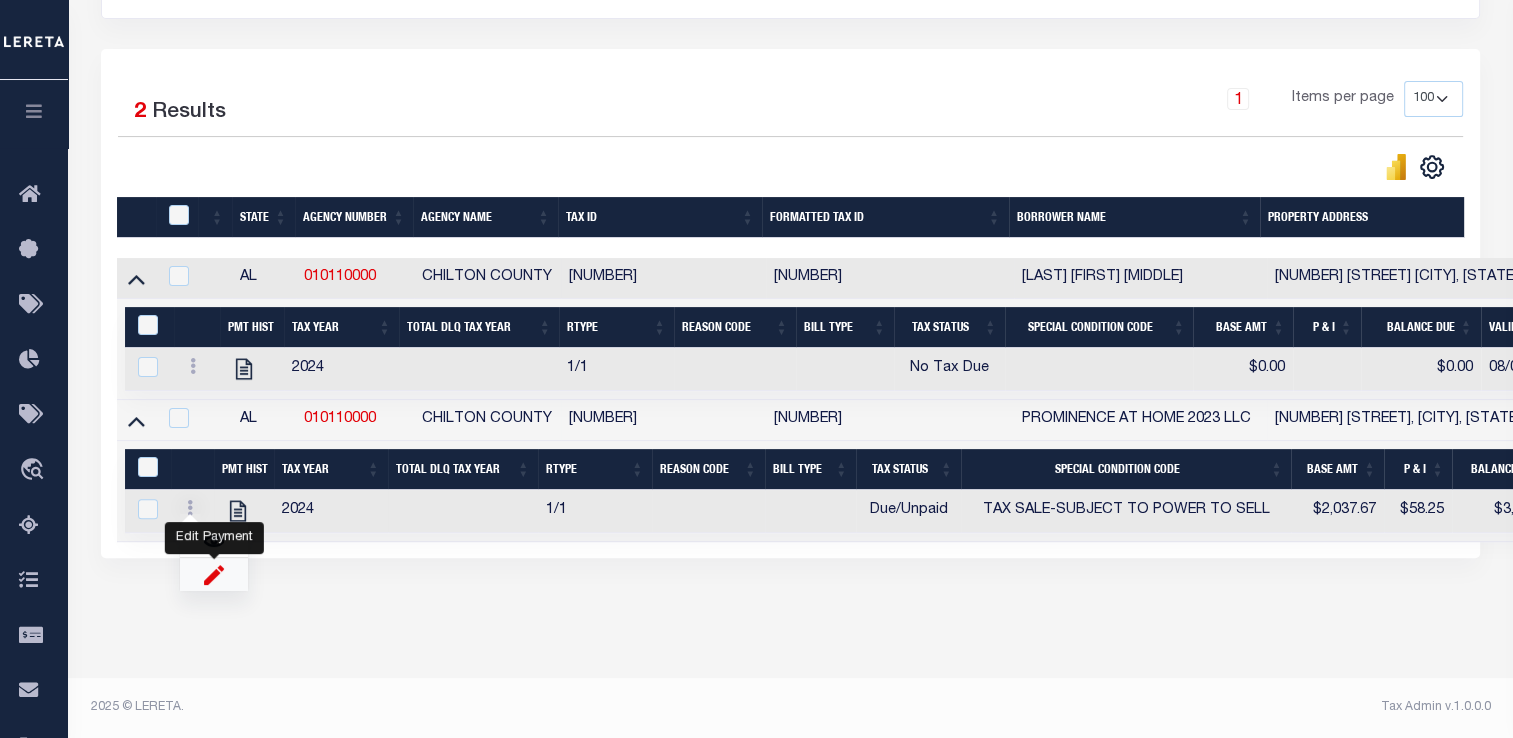 click at bounding box center [214, 574] 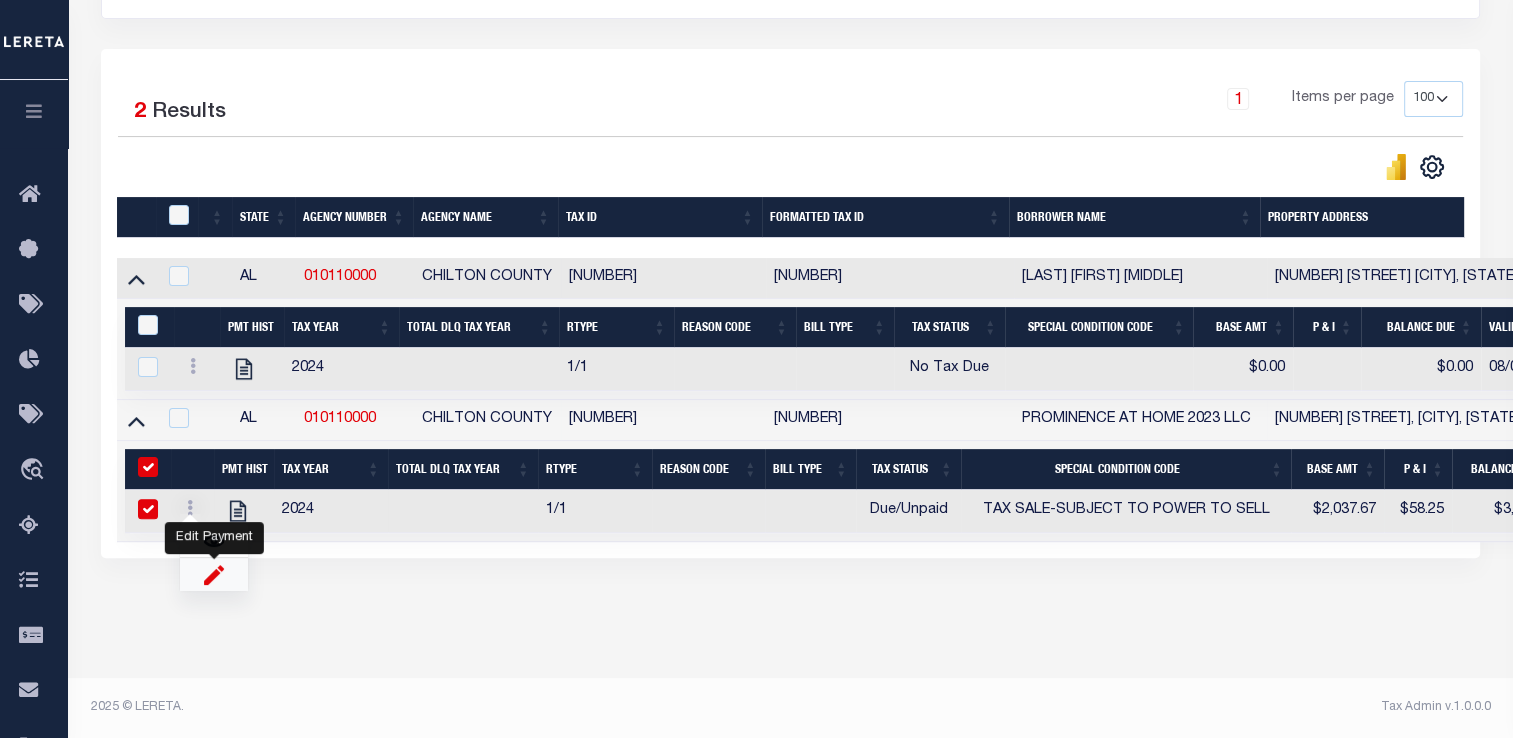 select on "DUE" 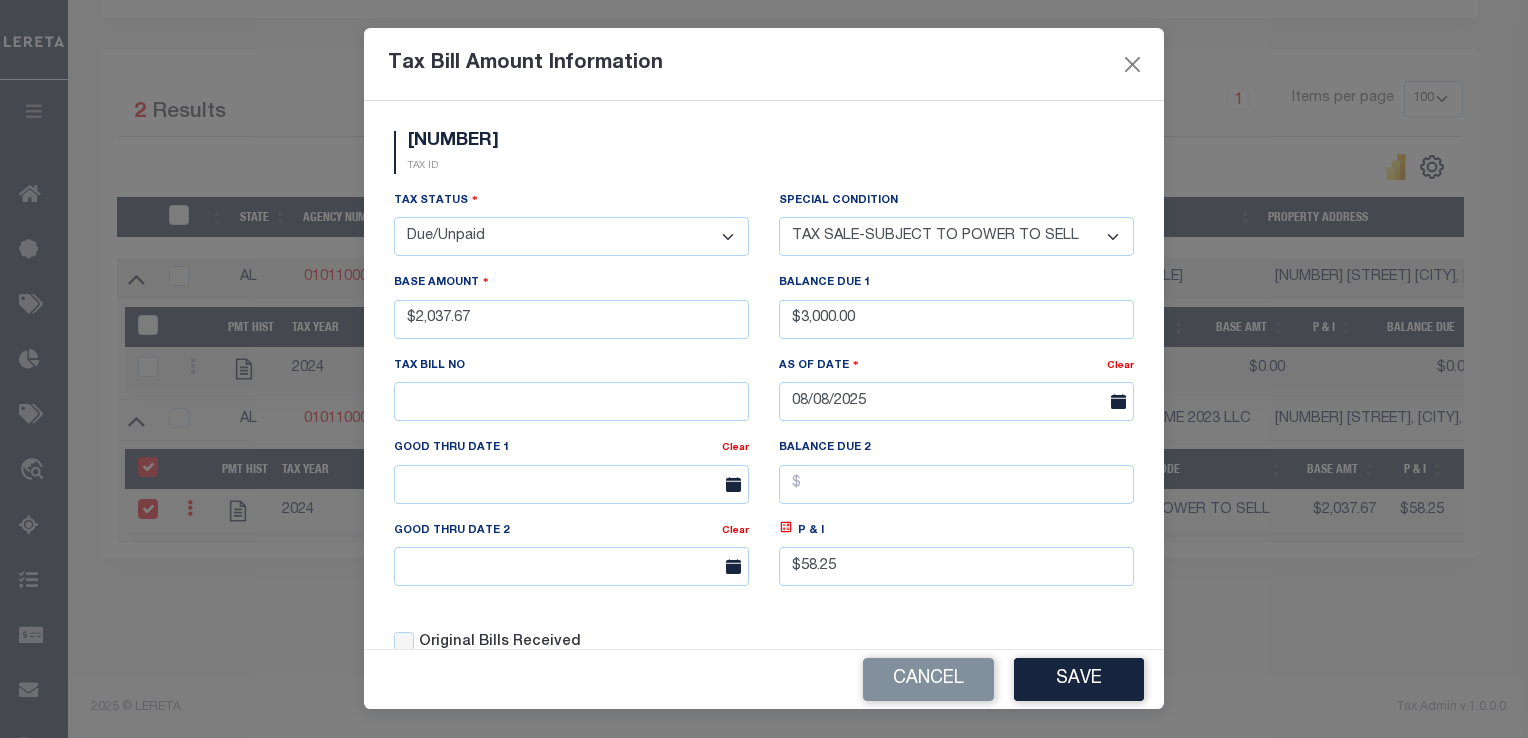 click on "- Select Status -
Open
Due/Unpaid
Paid
Incomplete
No Tax Due
Internal Refund Processed
New" at bounding box center (571, 236) 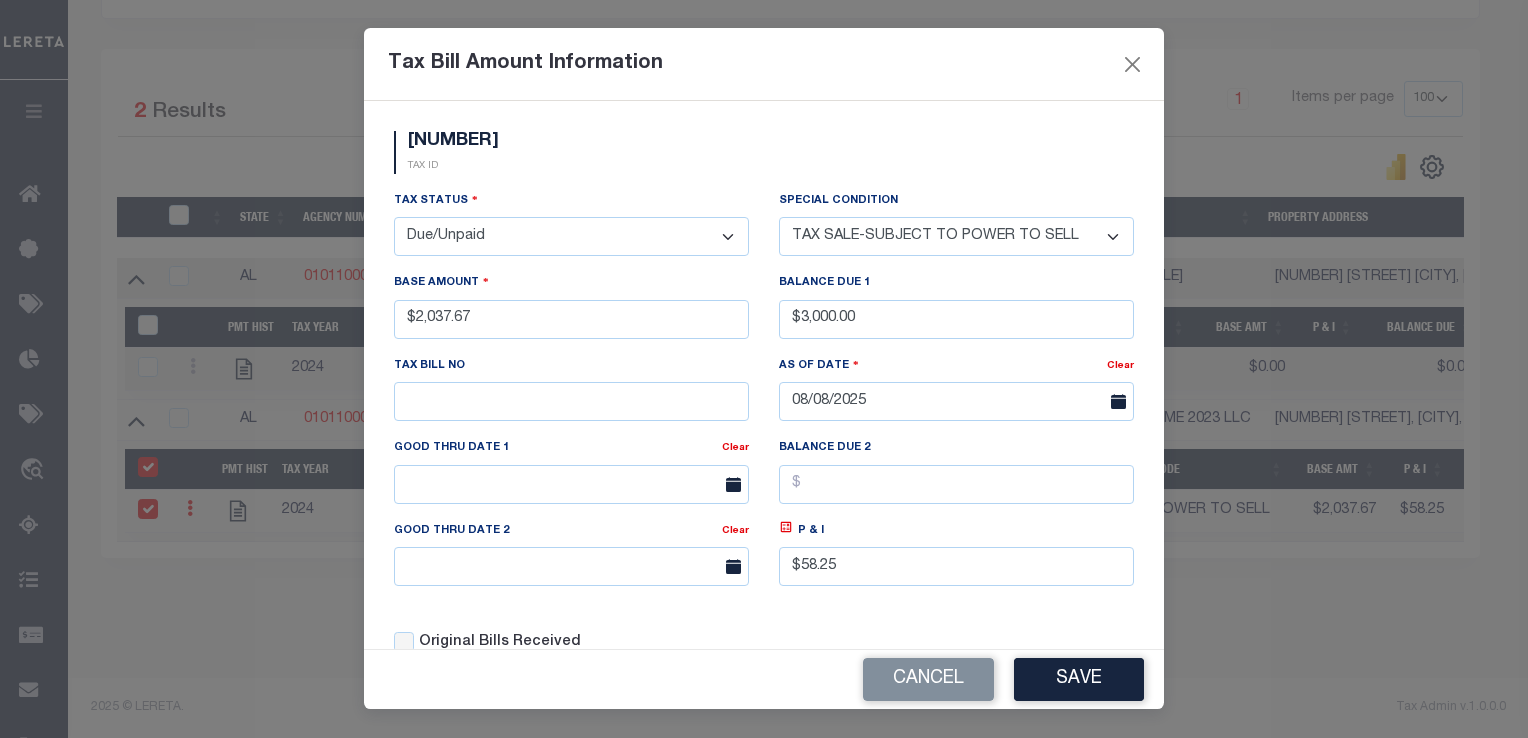 select on "NTX" 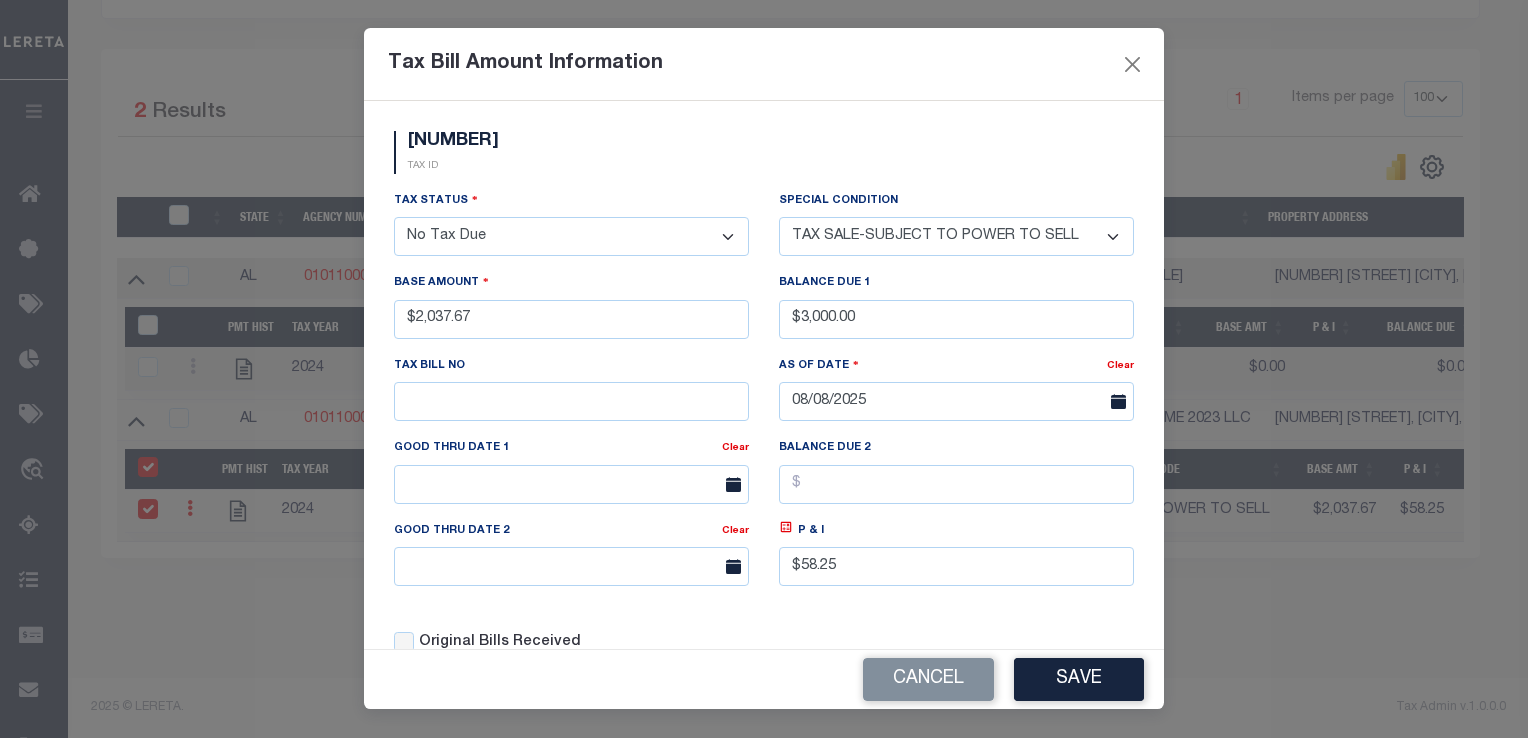click on "- Select Status -
Open
Due/Unpaid
Paid
Incomplete
No Tax Due
Internal Refund Processed
New" at bounding box center [571, 236] 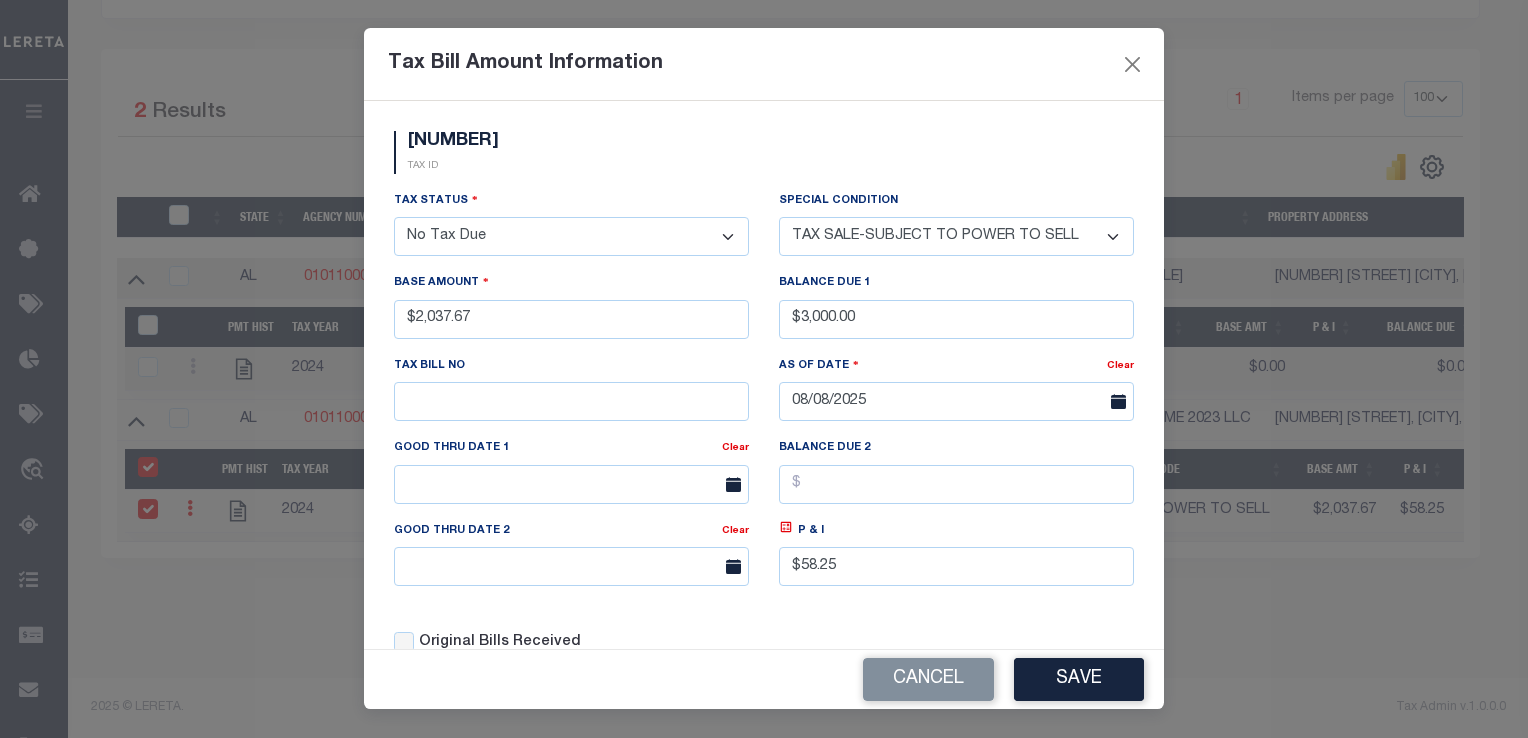 select on "0" 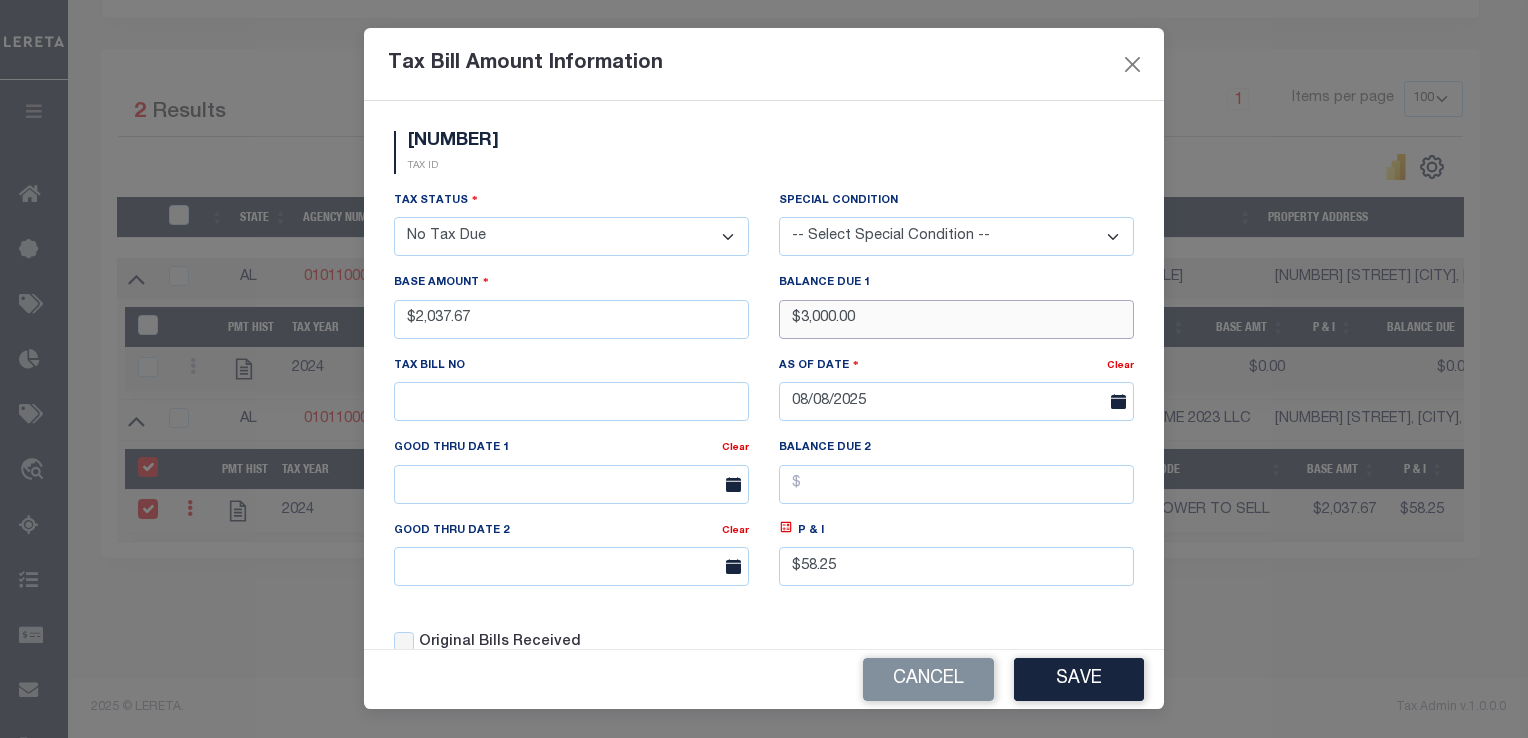 click on "$3,000.00" at bounding box center [956, 319] 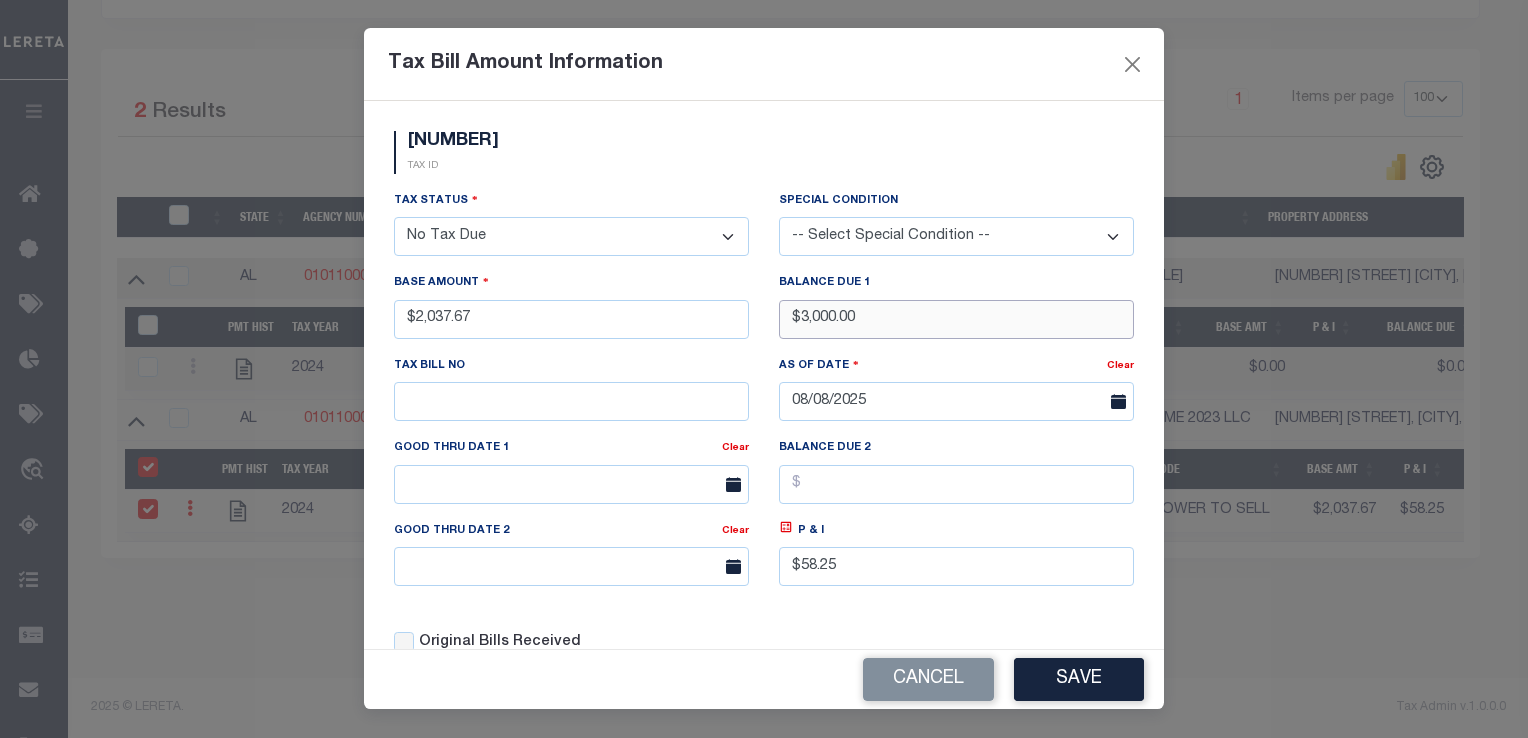 click on "$3,000.00" at bounding box center (956, 319) 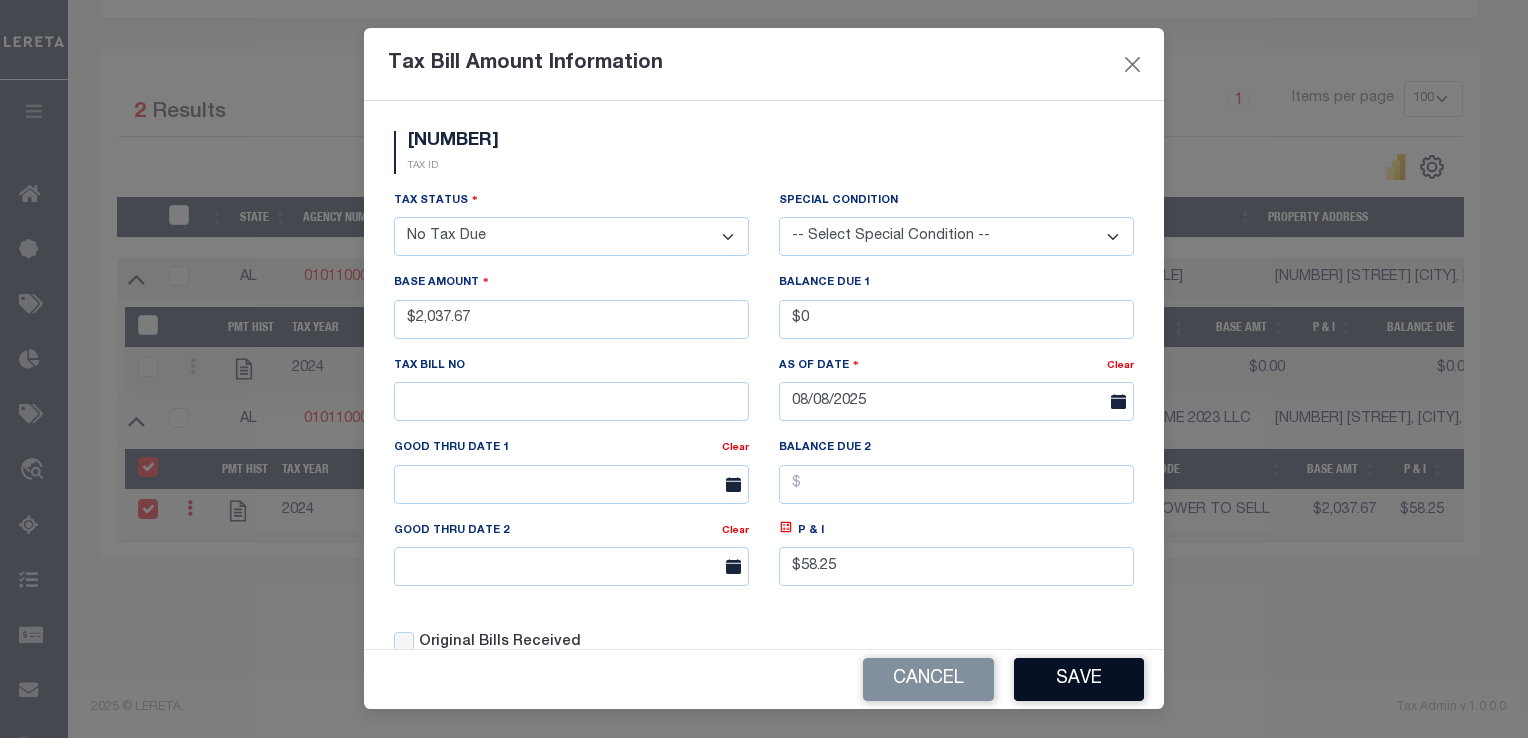 type on "$0.00" 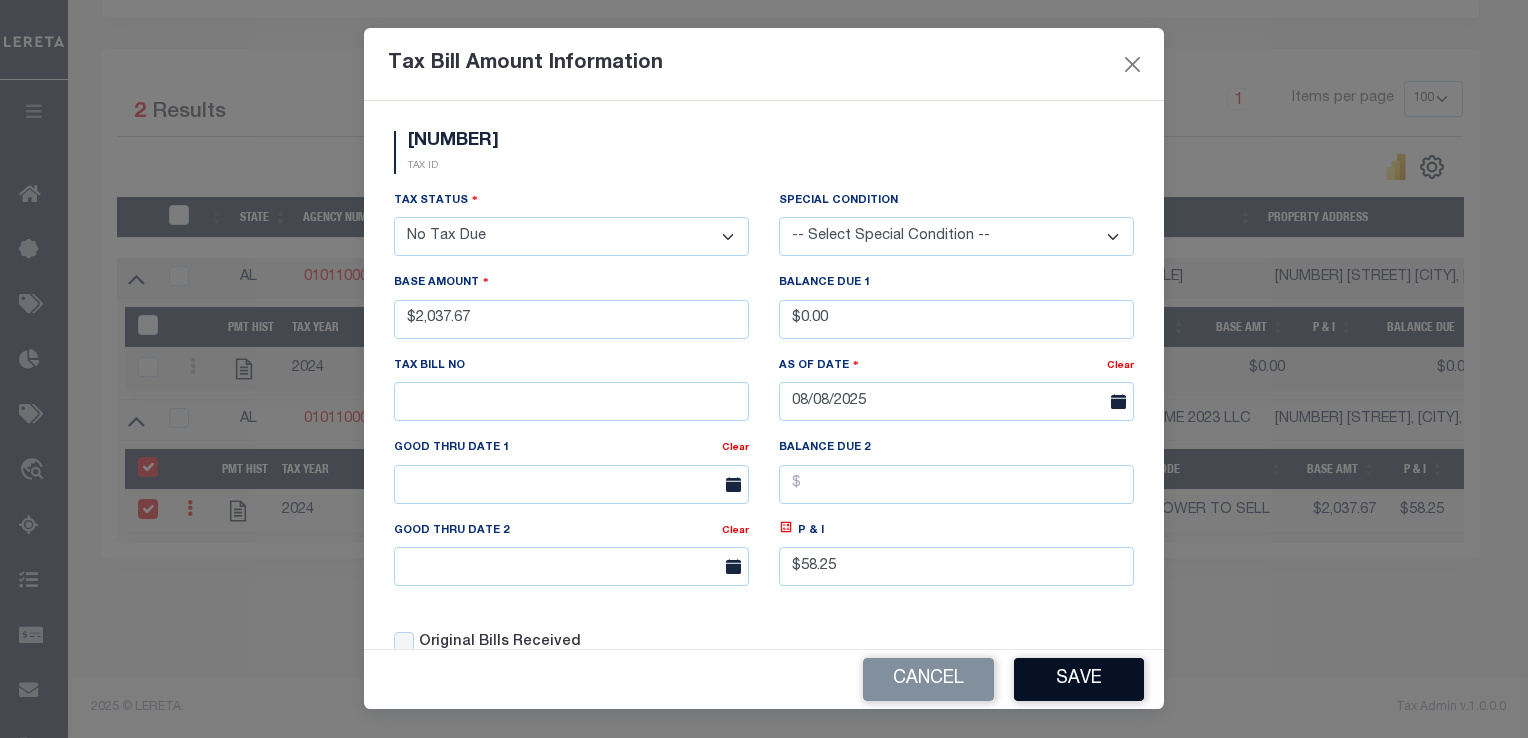 click on "Save" at bounding box center [1079, 679] 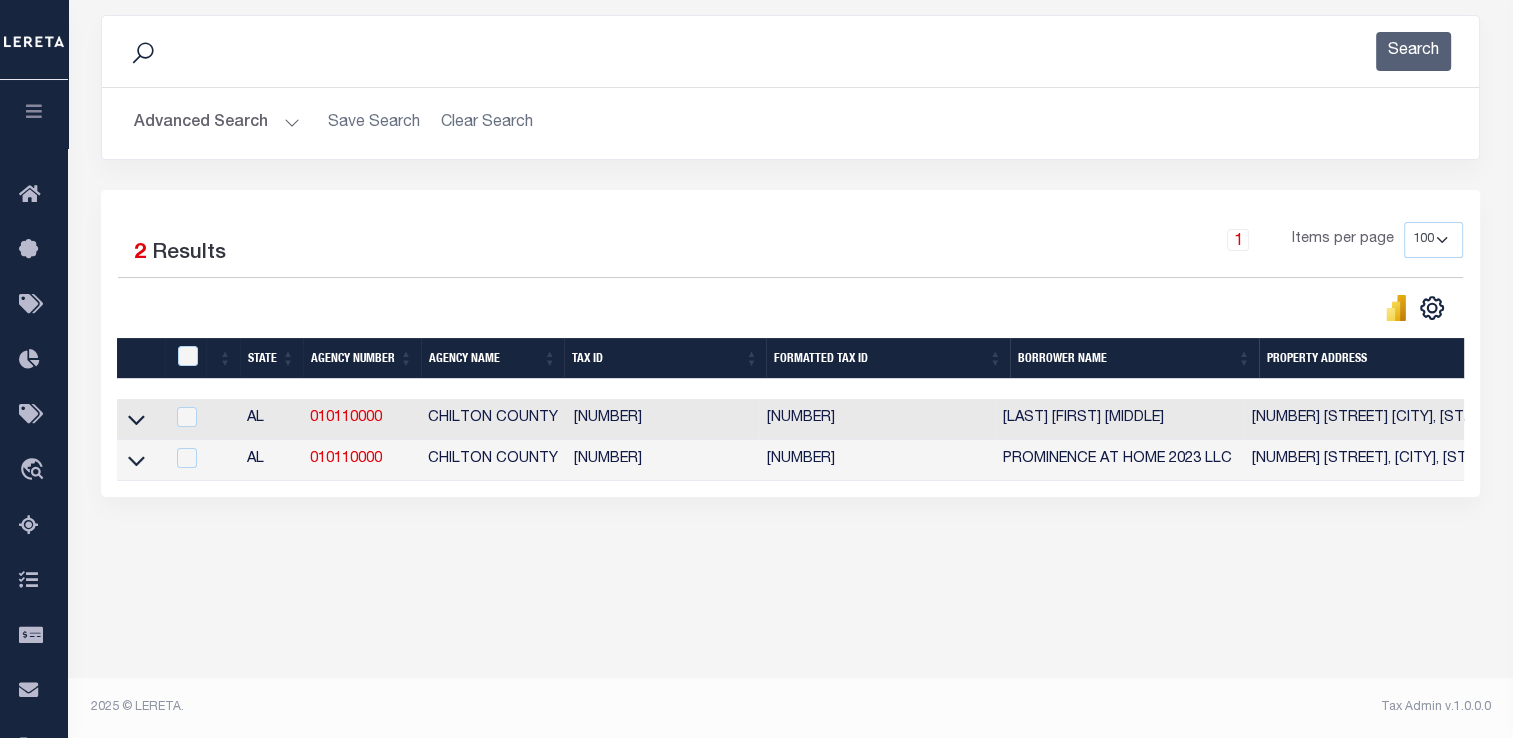 scroll, scrollTop: 321, scrollLeft: 0, axis: vertical 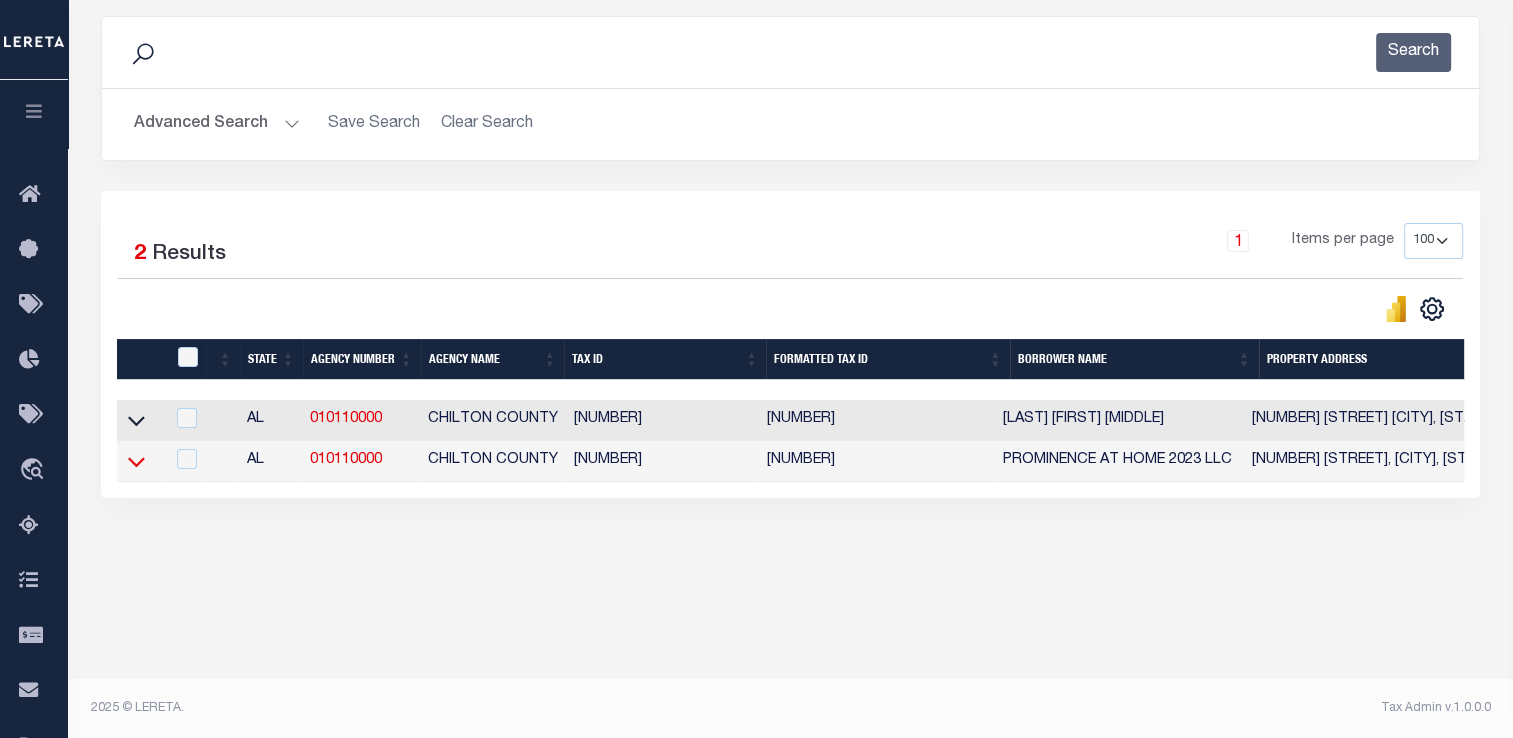 click 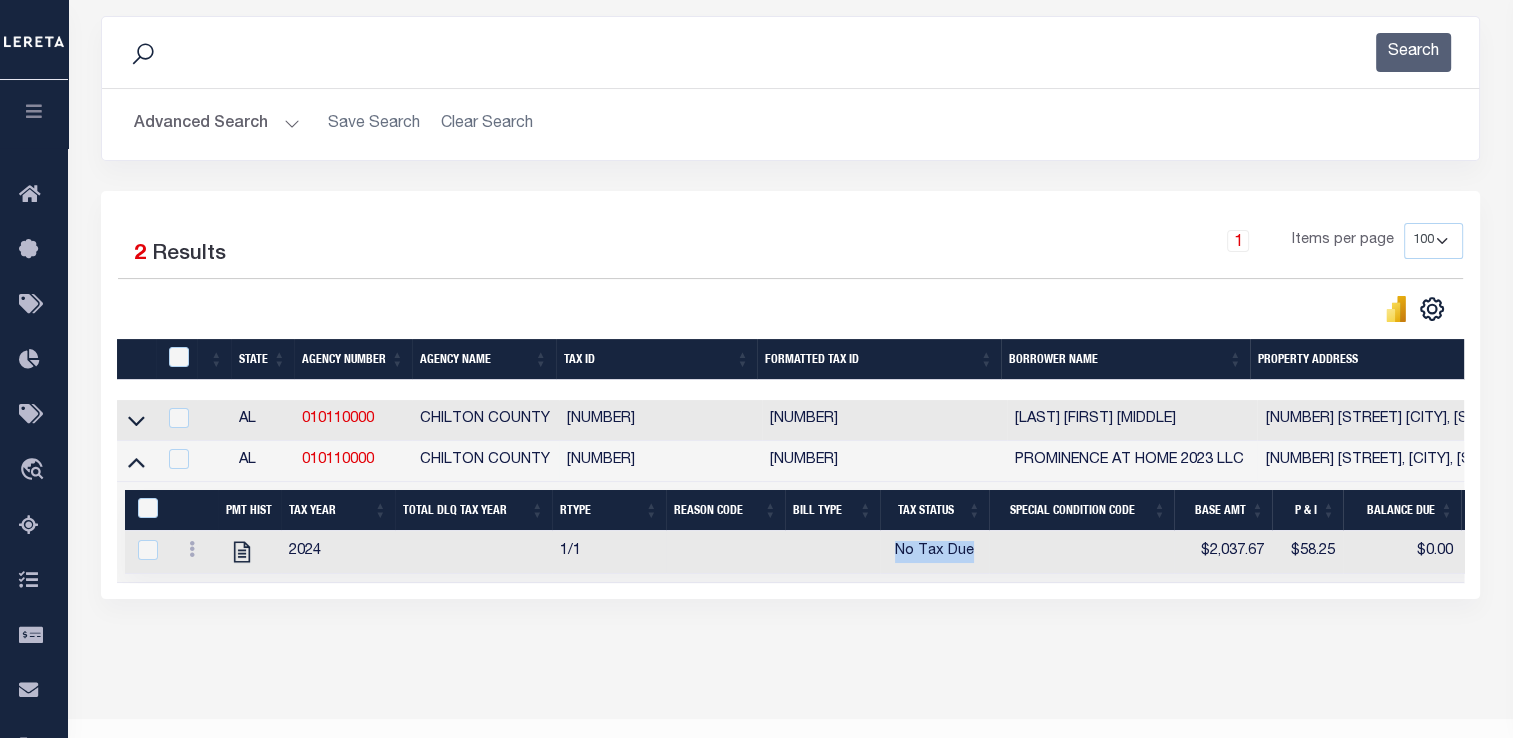 drag, startPoint x: 880, startPoint y: 555, endPoint x: 980, endPoint y: 559, distance: 100.07997 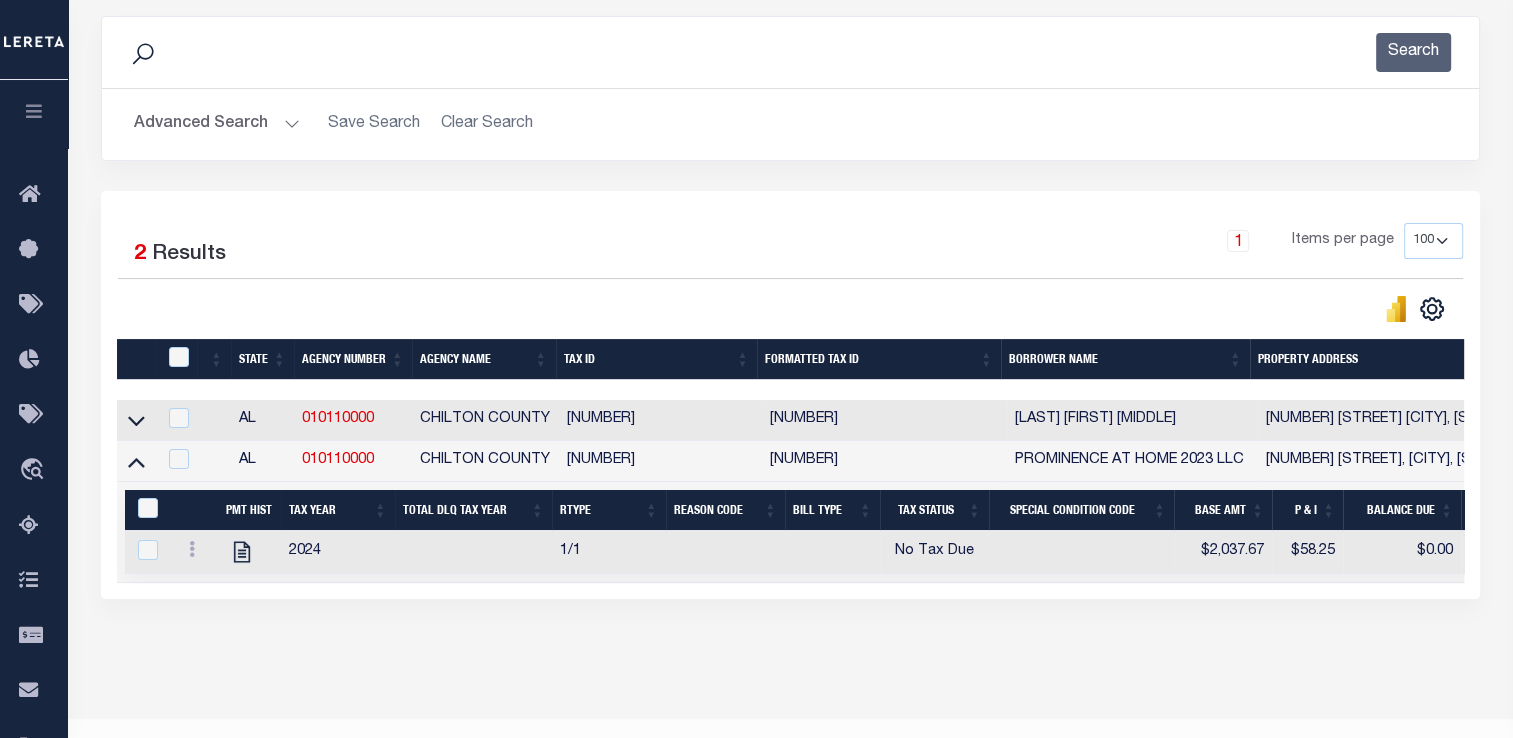 drag, startPoint x: 980, startPoint y: 559, endPoint x: 980, endPoint y: 646, distance: 87 